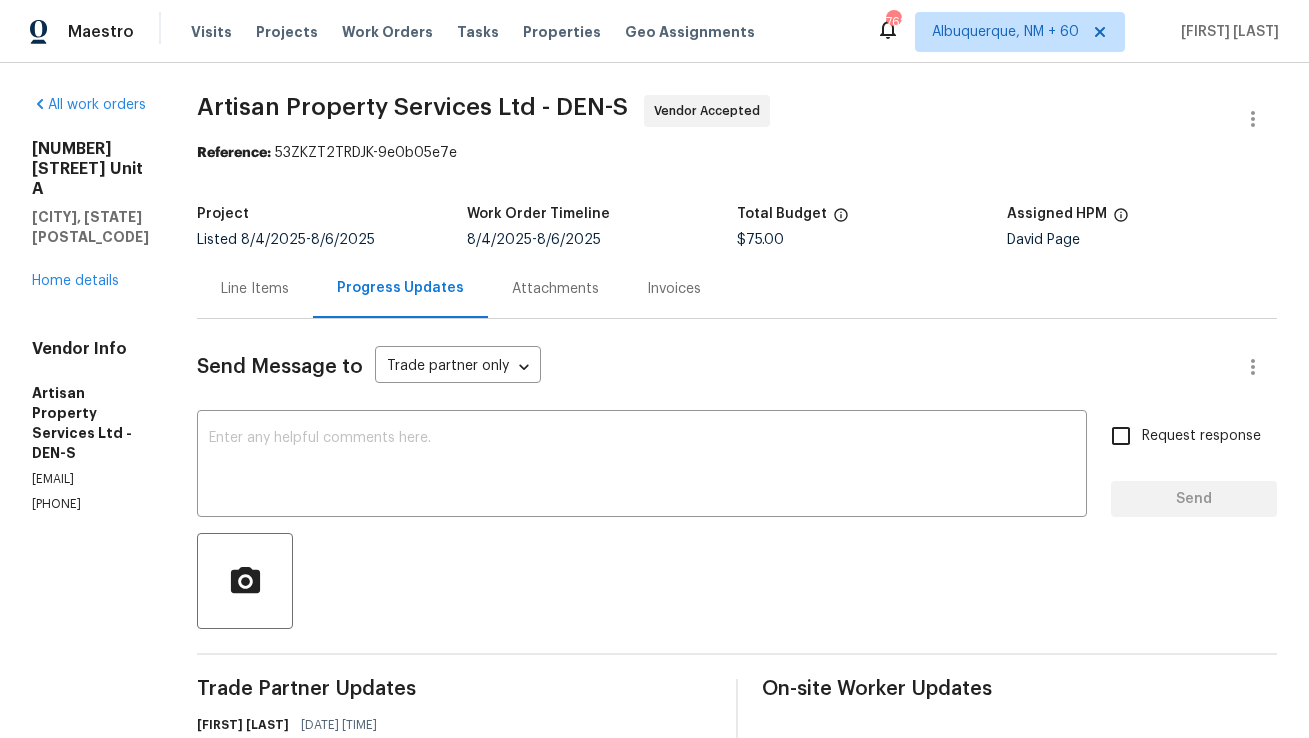 scroll, scrollTop: 0, scrollLeft: 0, axis: both 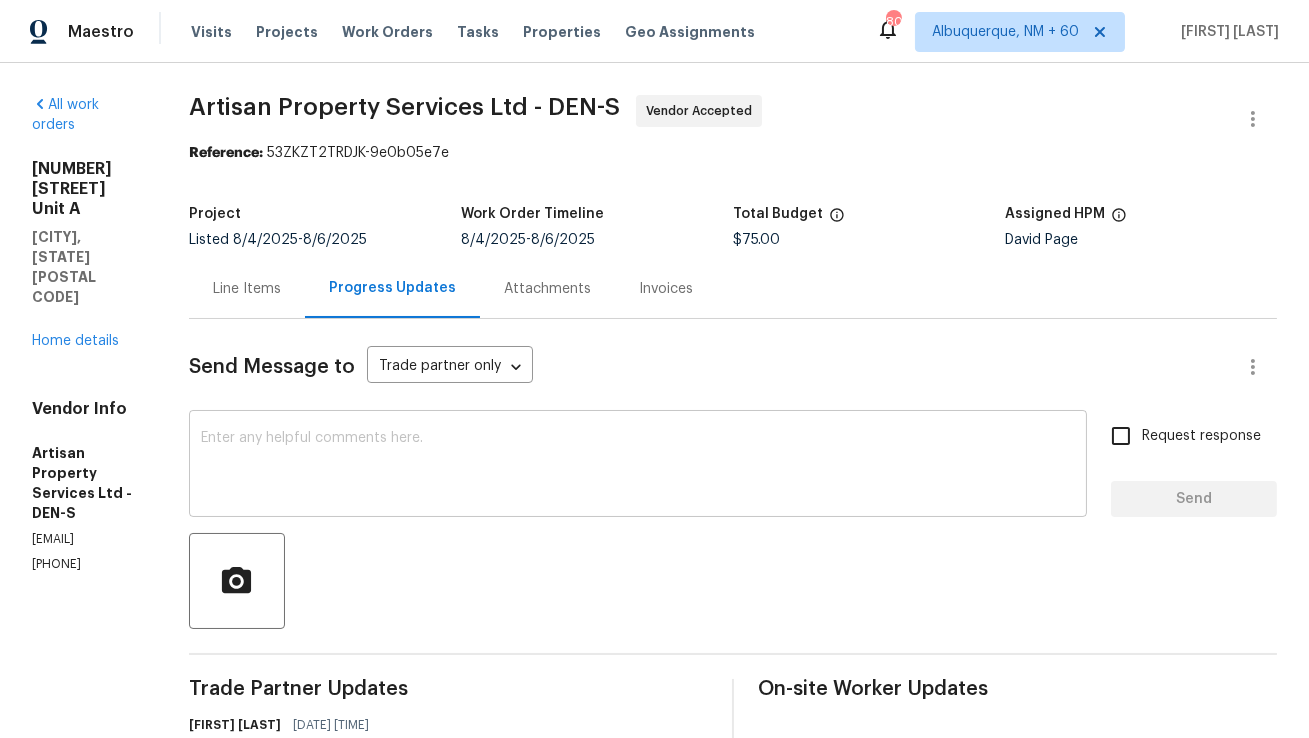 click at bounding box center (638, 466) 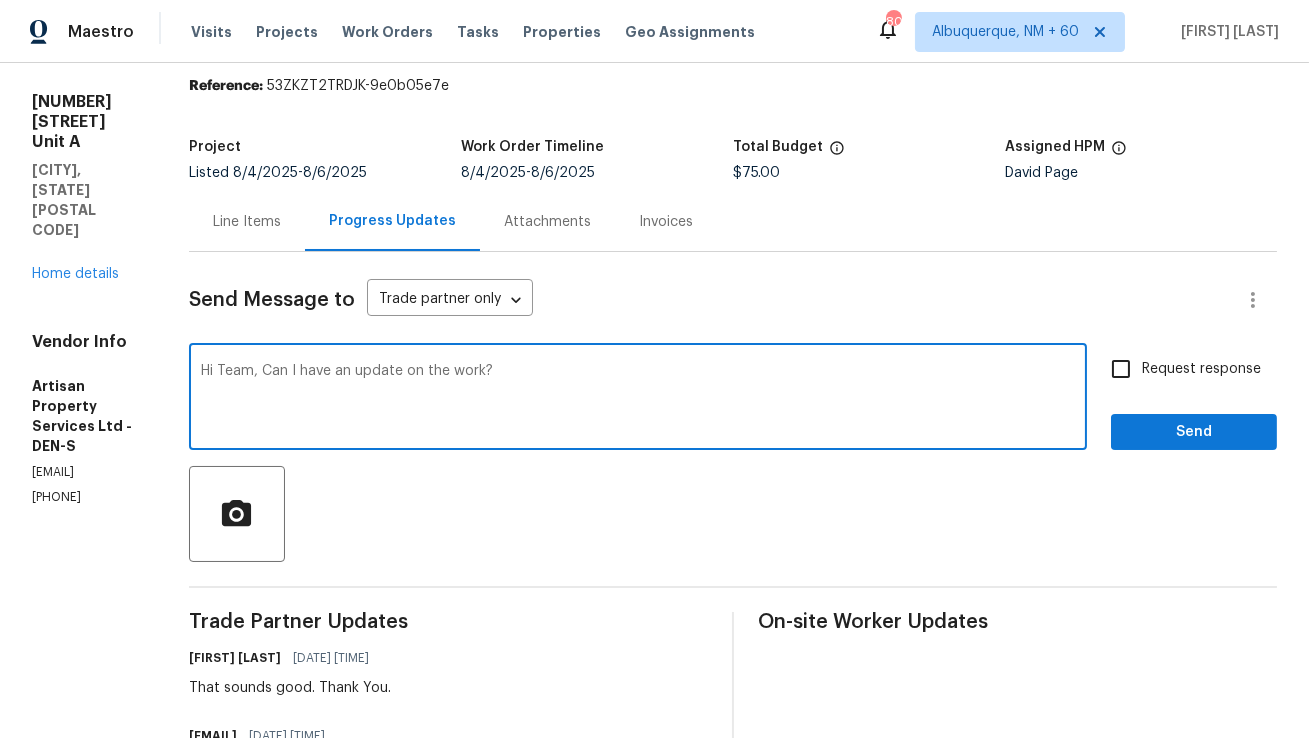 scroll, scrollTop: 60, scrollLeft: 0, axis: vertical 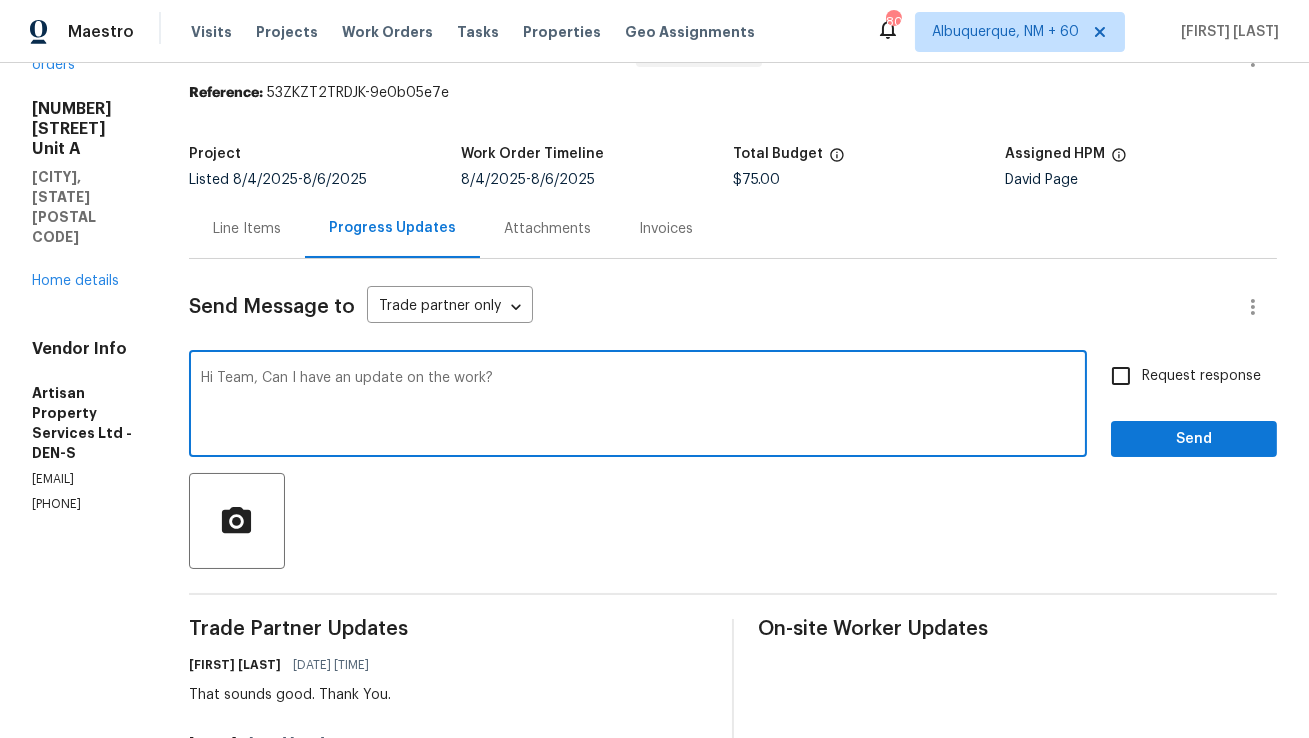 type on "Hi Team, Can I have an update on the work?" 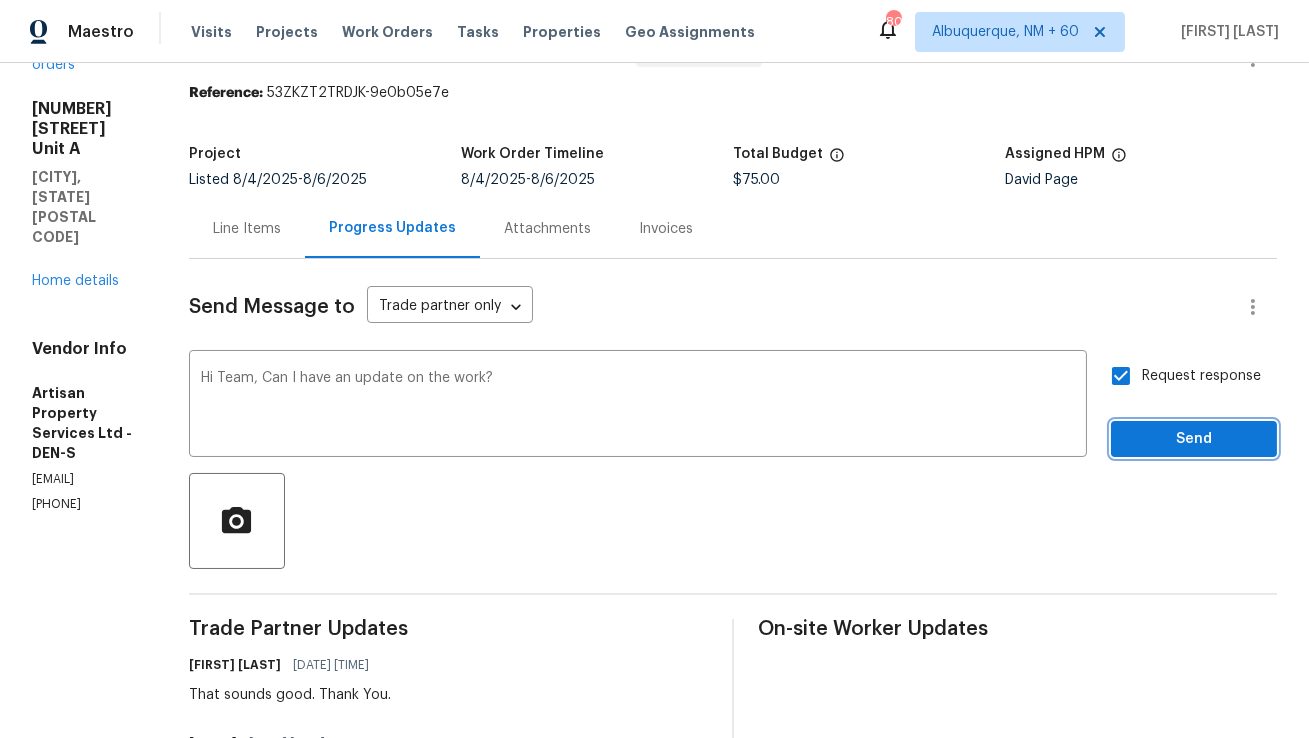 click on "Send" at bounding box center (1194, 439) 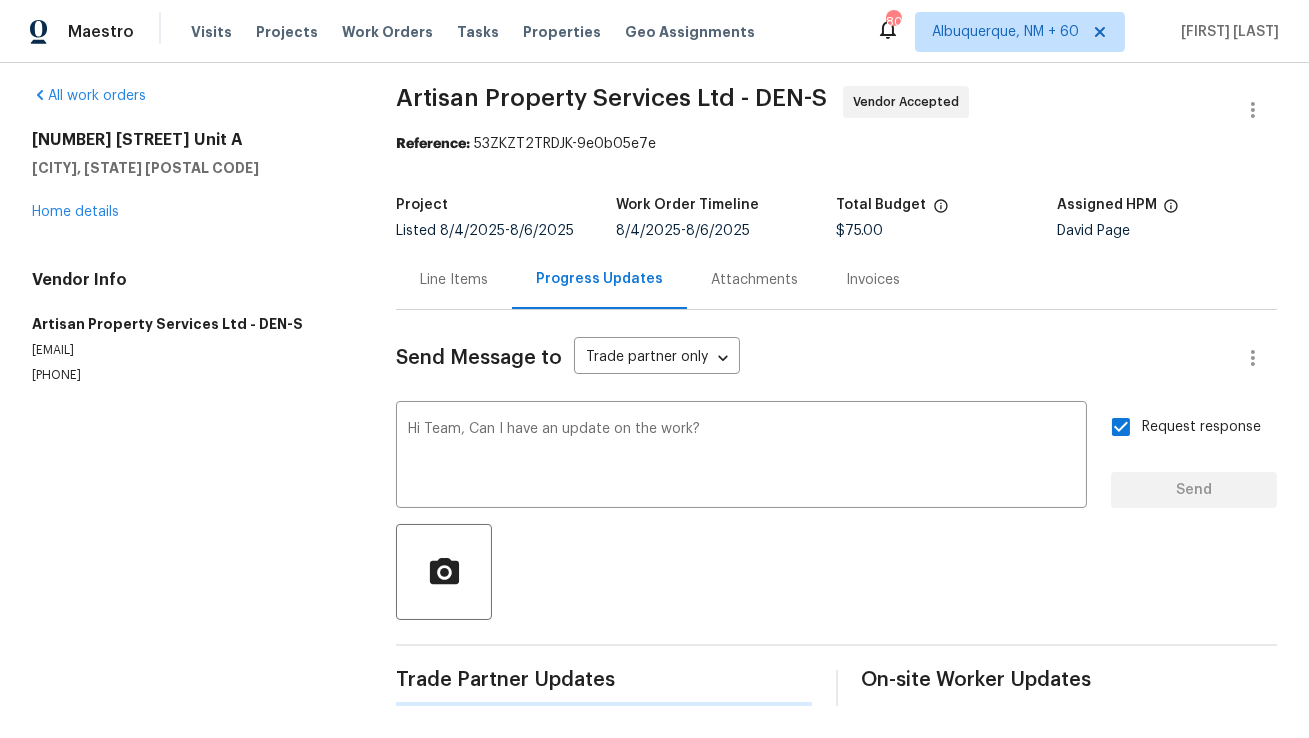 type 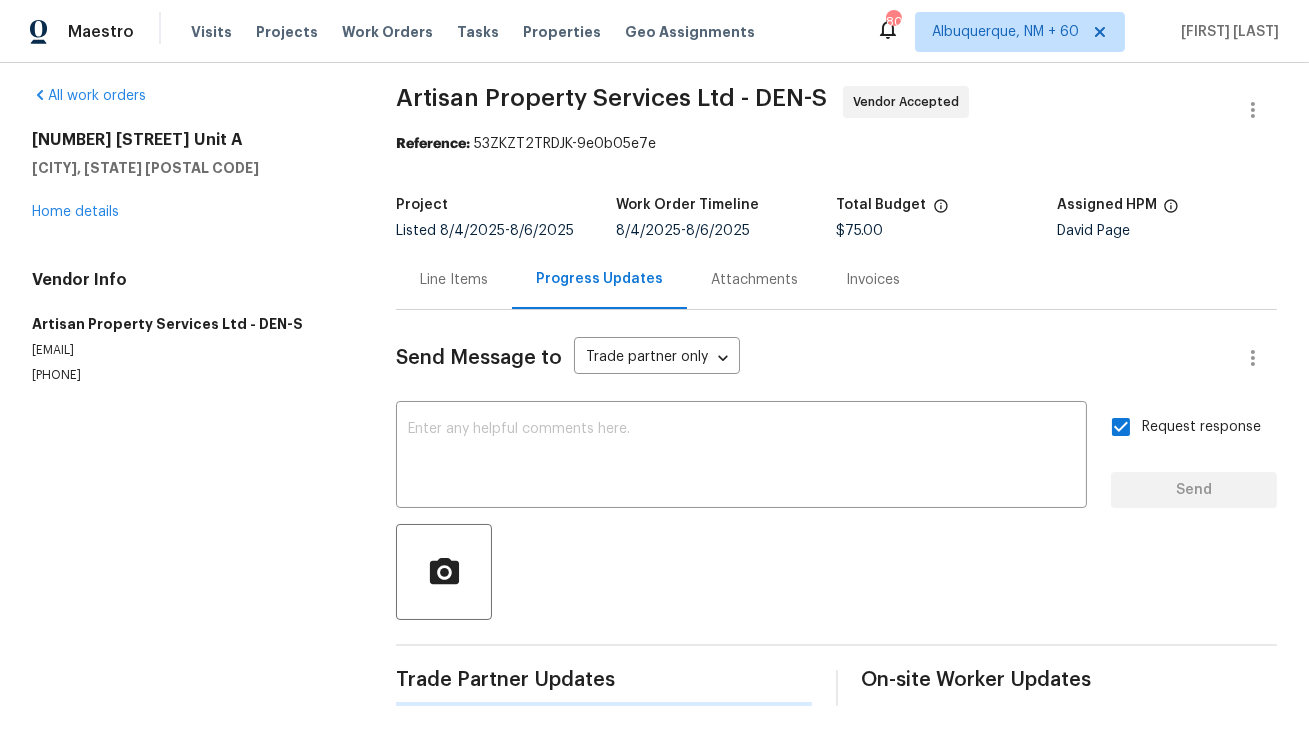 scroll, scrollTop: 60, scrollLeft: 0, axis: vertical 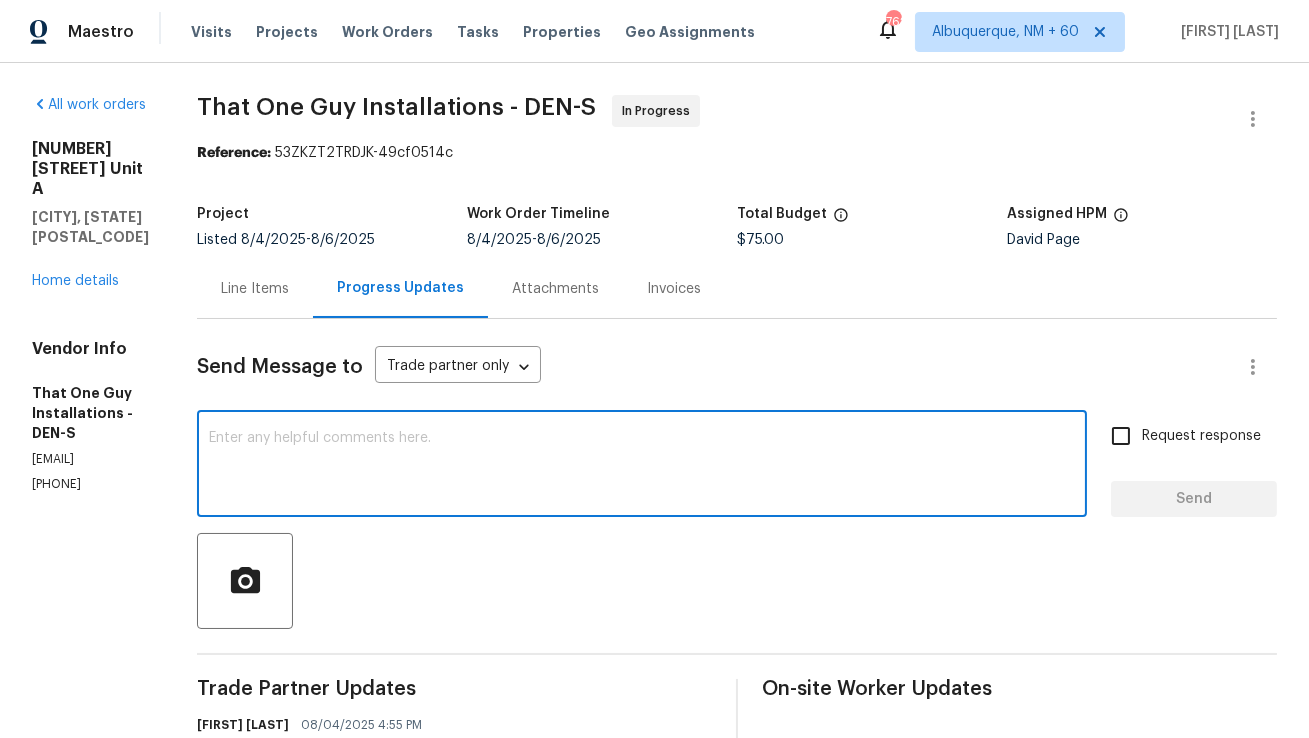 click at bounding box center (642, 466) 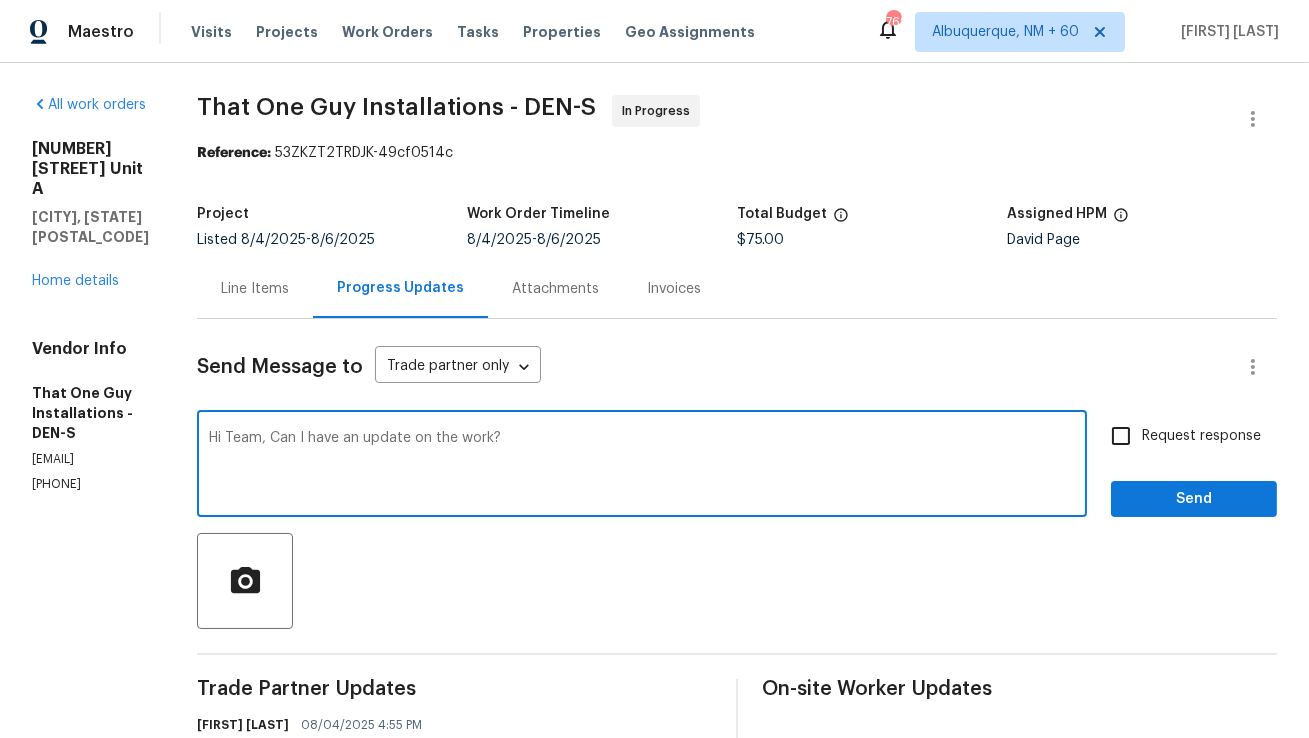type on "Hi Team, Can I have an update on the work?" 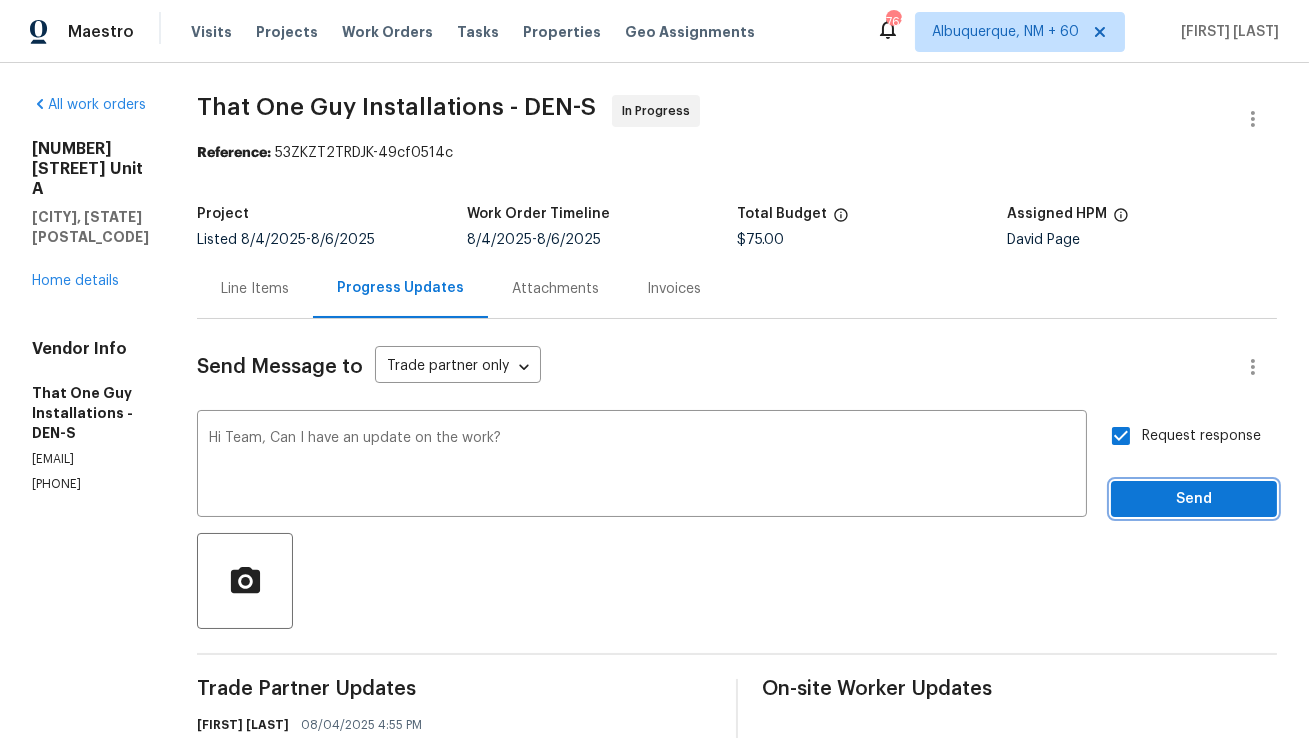 click on "Send" at bounding box center (1194, 499) 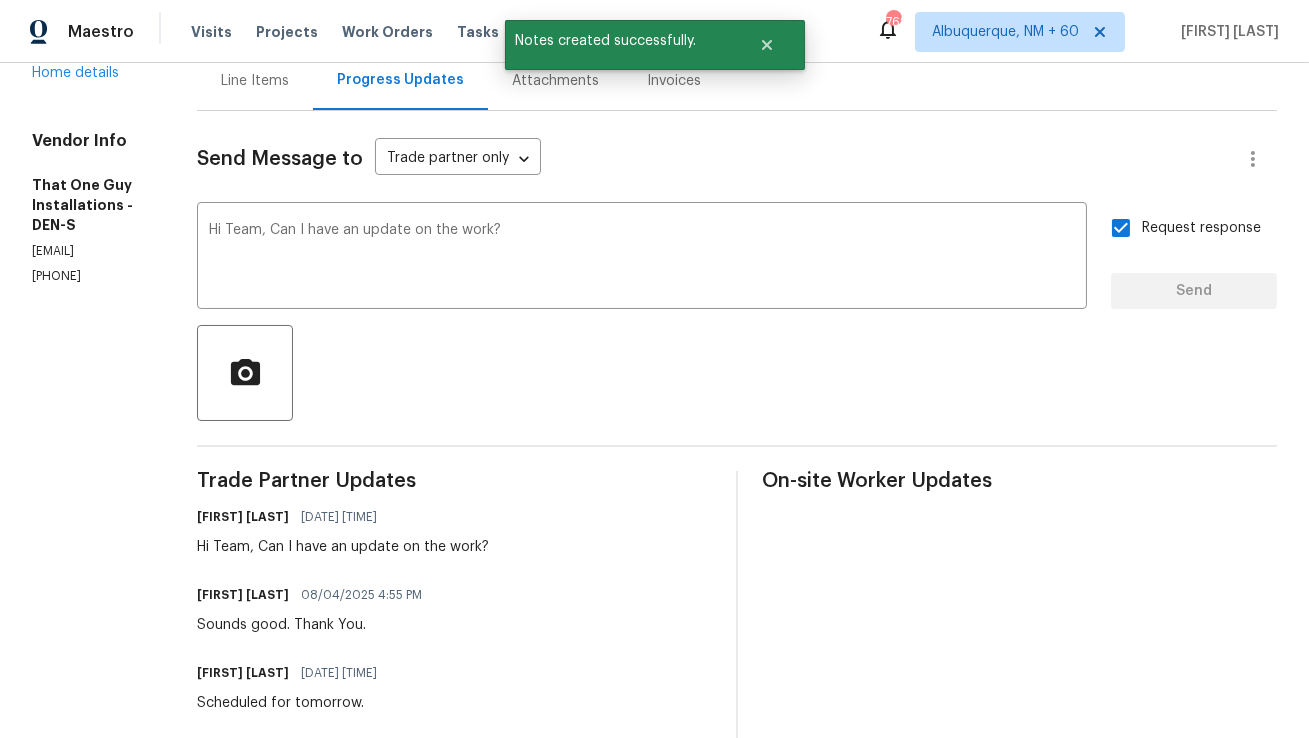 scroll, scrollTop: 0, scrollLeft: 0, axis: both 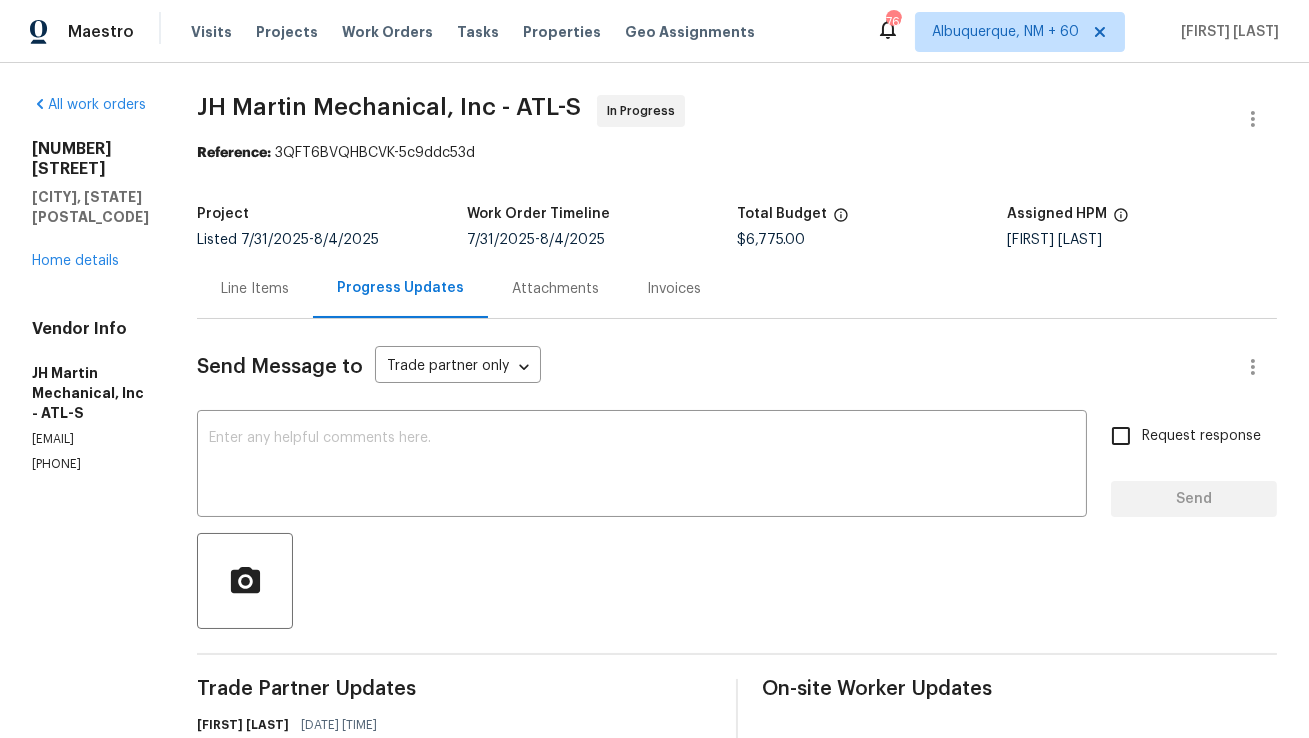 click on "Line Items" at bounding box center [255, 288] 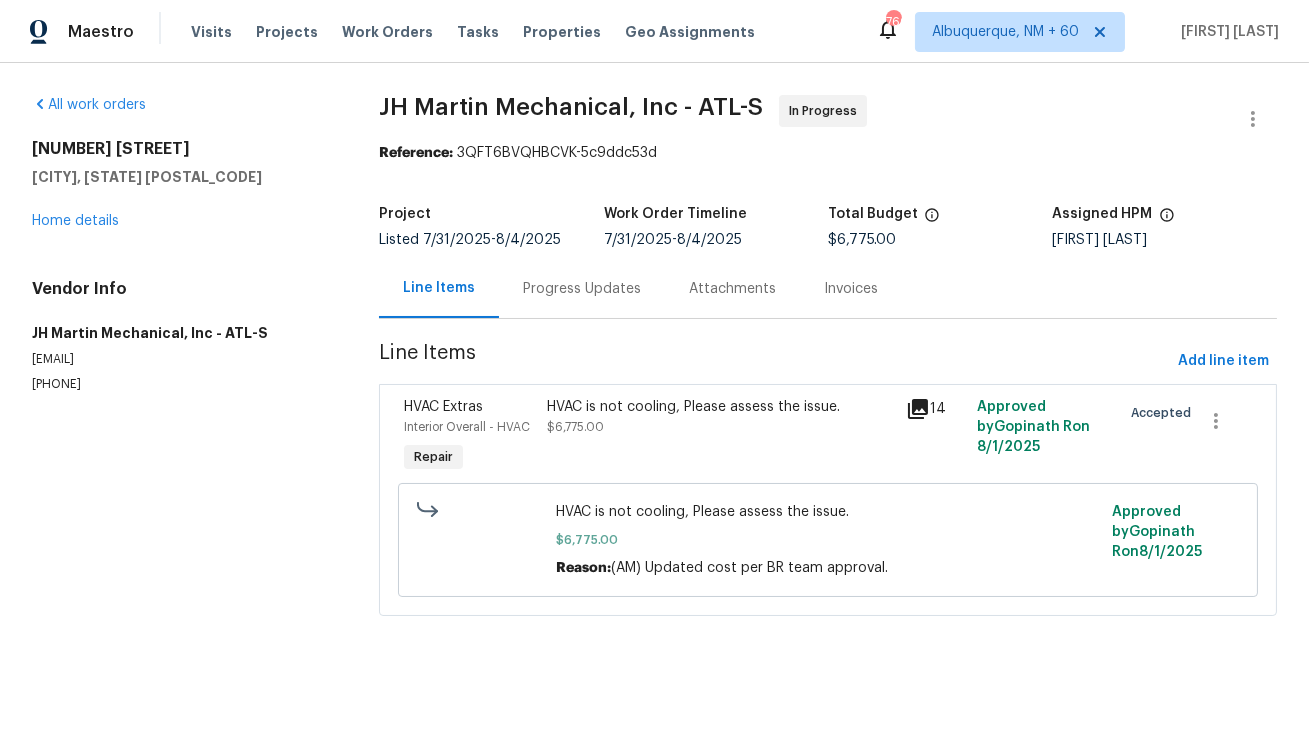 click on "$6,775.00" at bounding box center [576, 427] 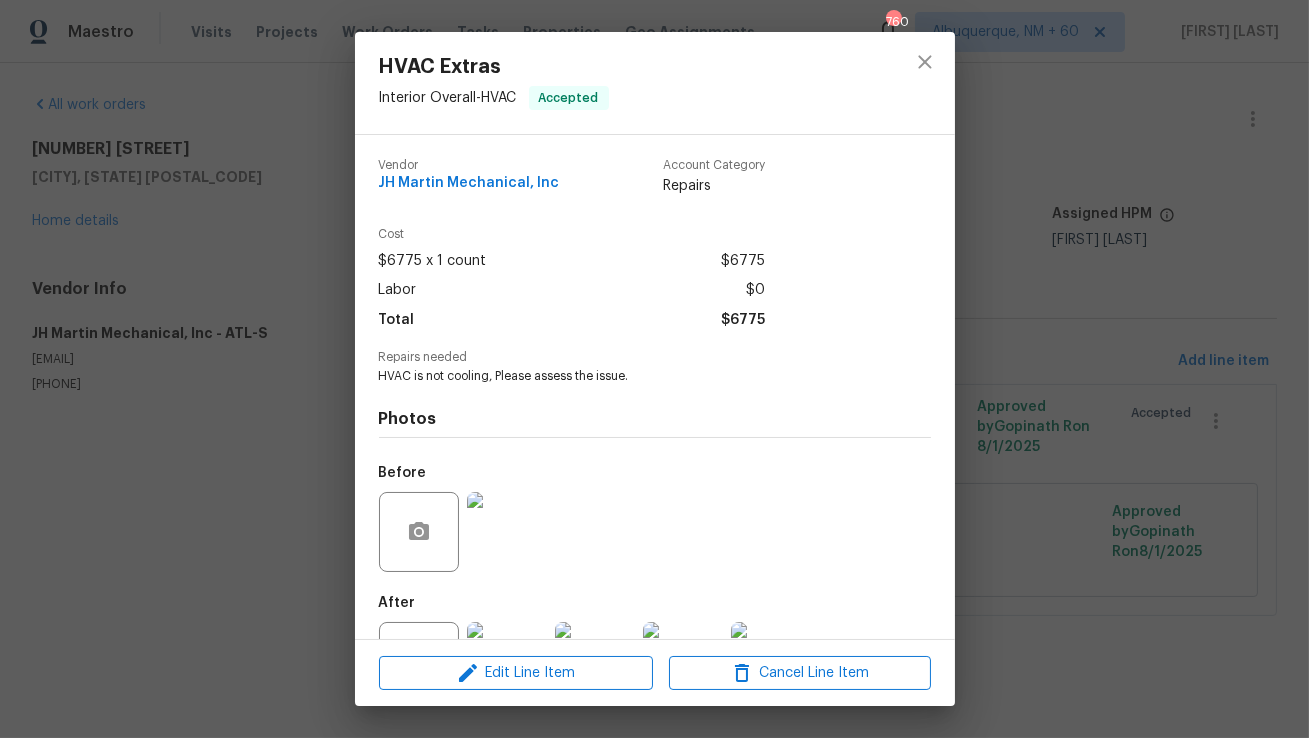 scroll, scrollTop: 84, scrollLeft: 0, axis: vertical 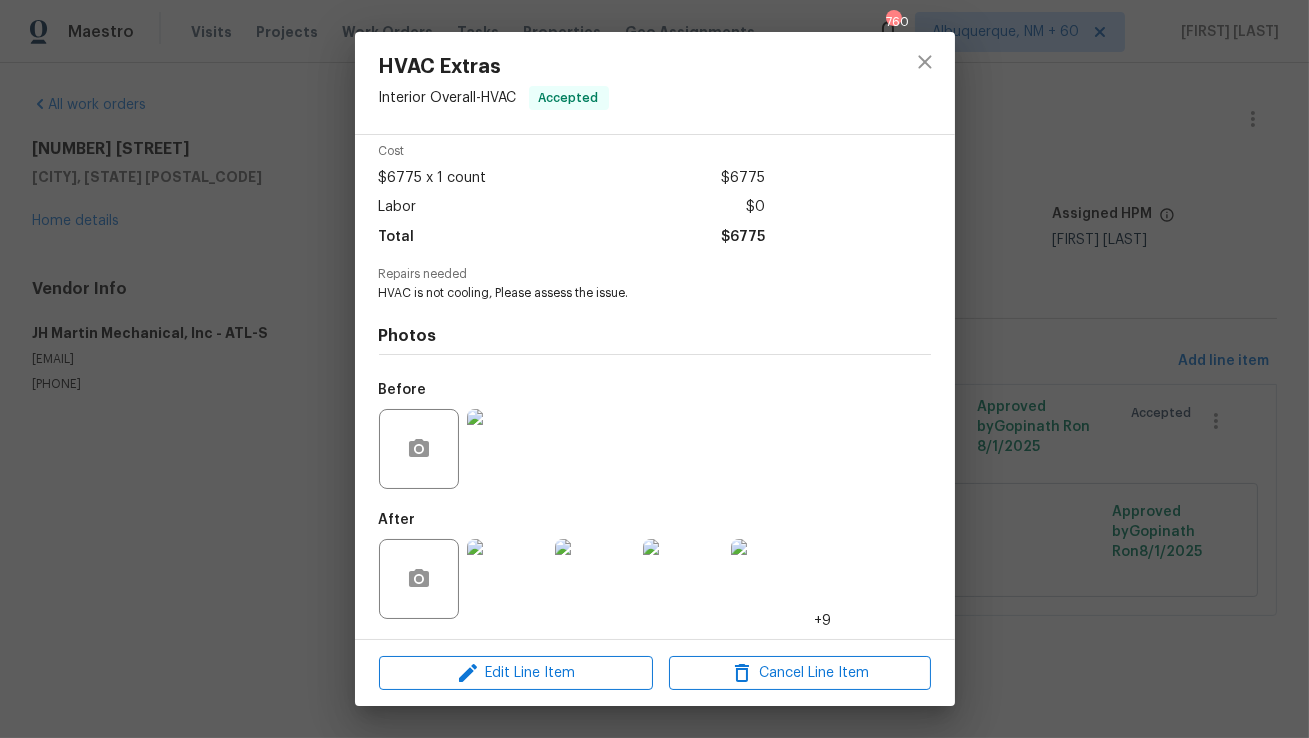 click at bounding box center (507, 449) 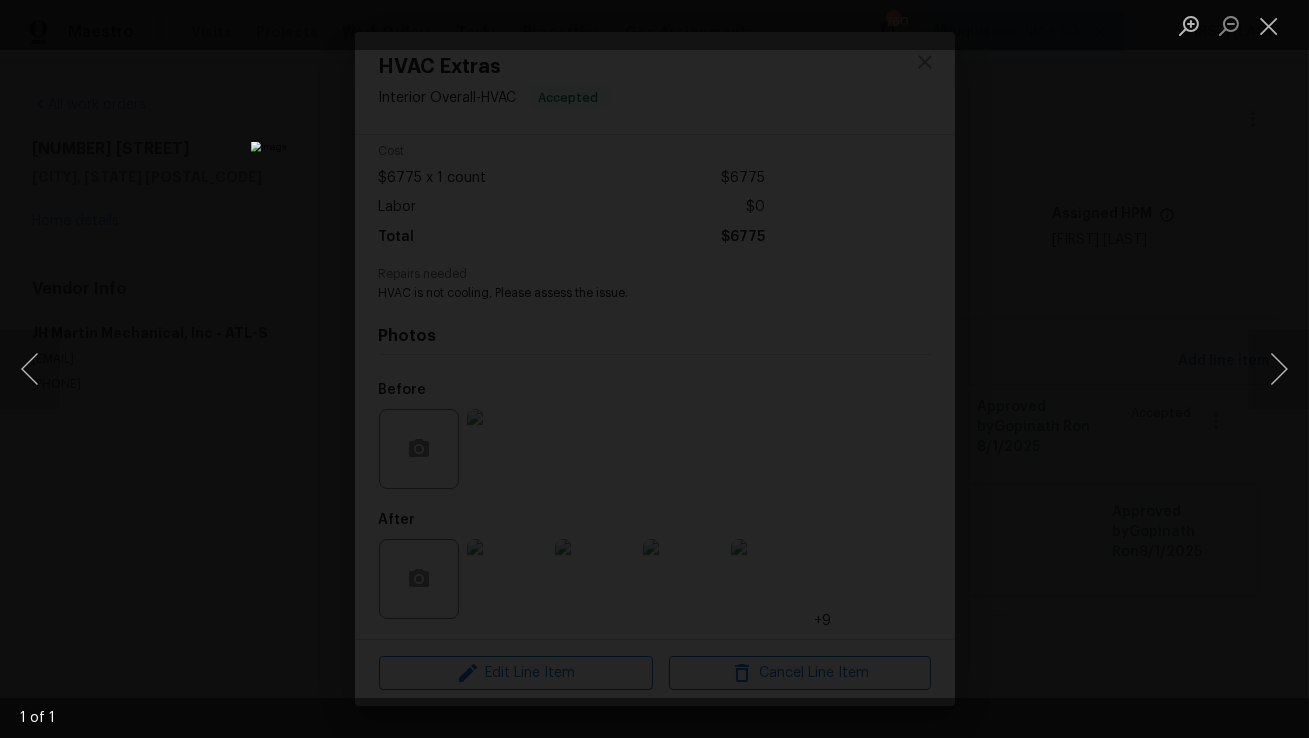 click at bounding box center [1269, 25] 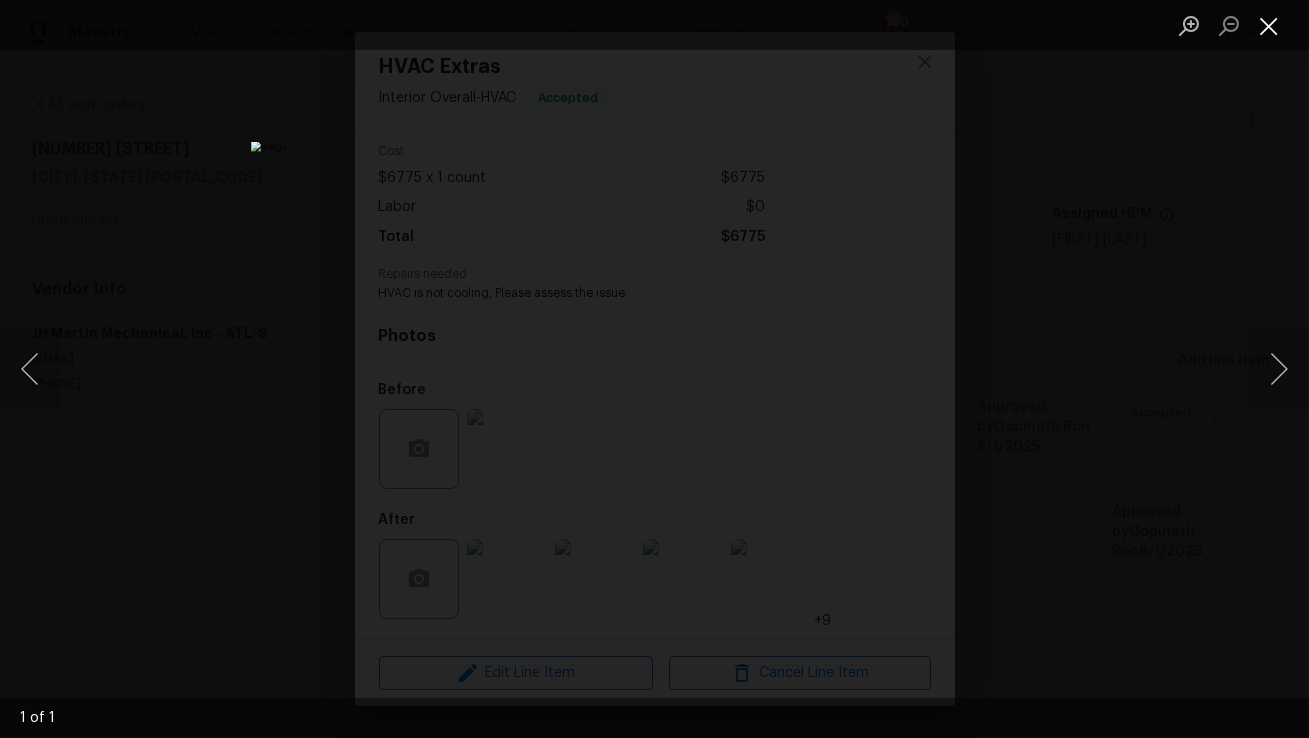 click at bounding box center (1269, 25) 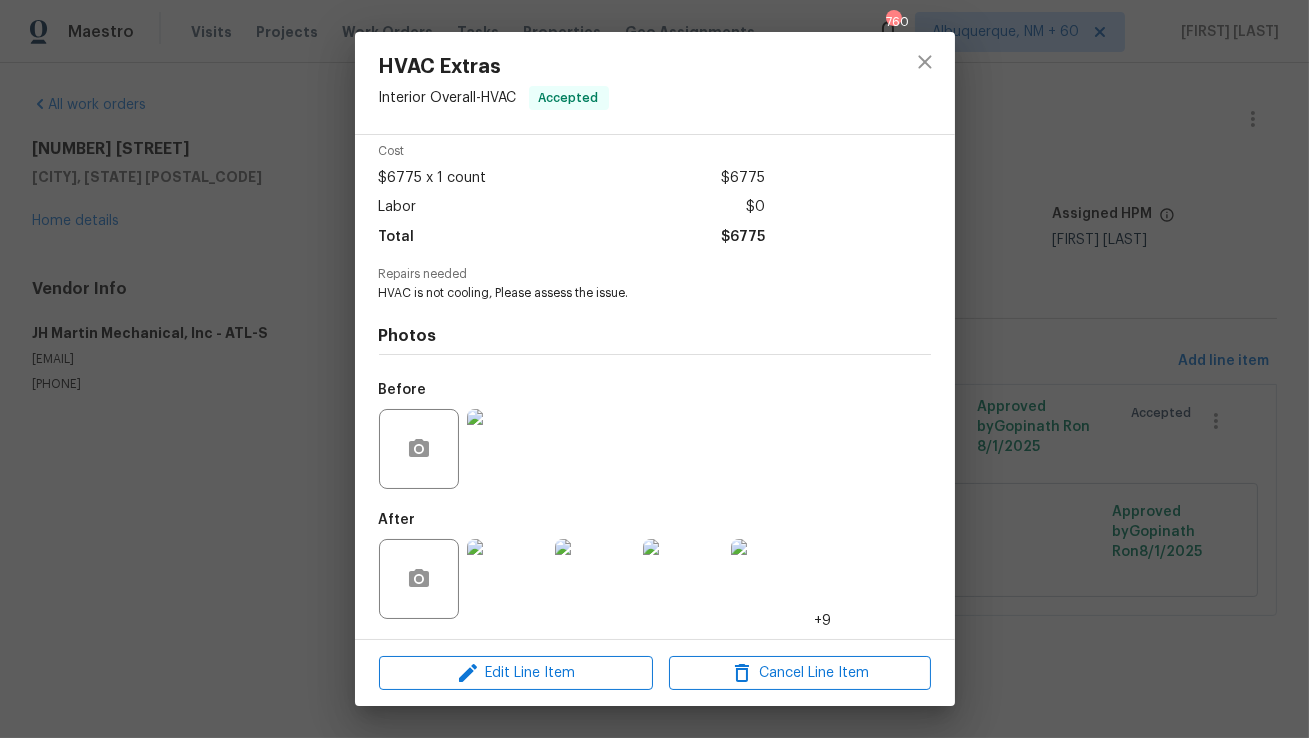 scroll, scrollTop: 0, scrollLeft: 0, axis: both 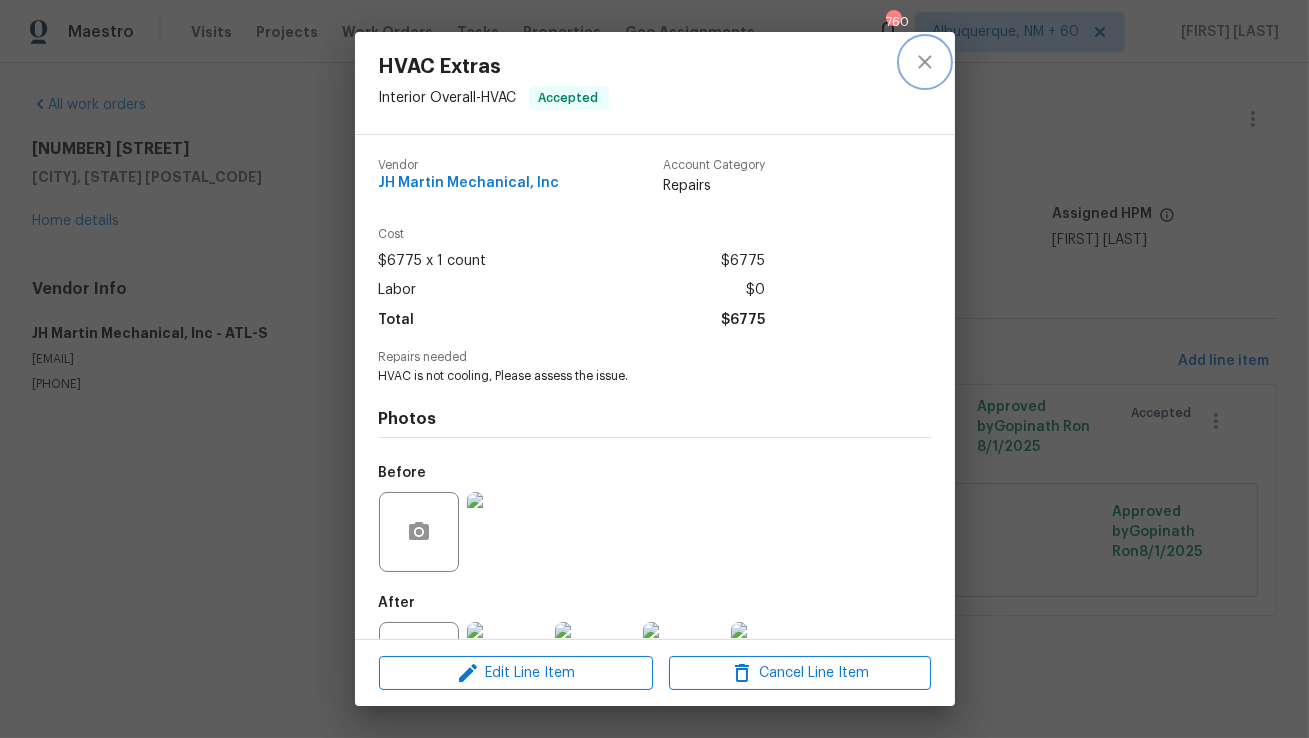 click 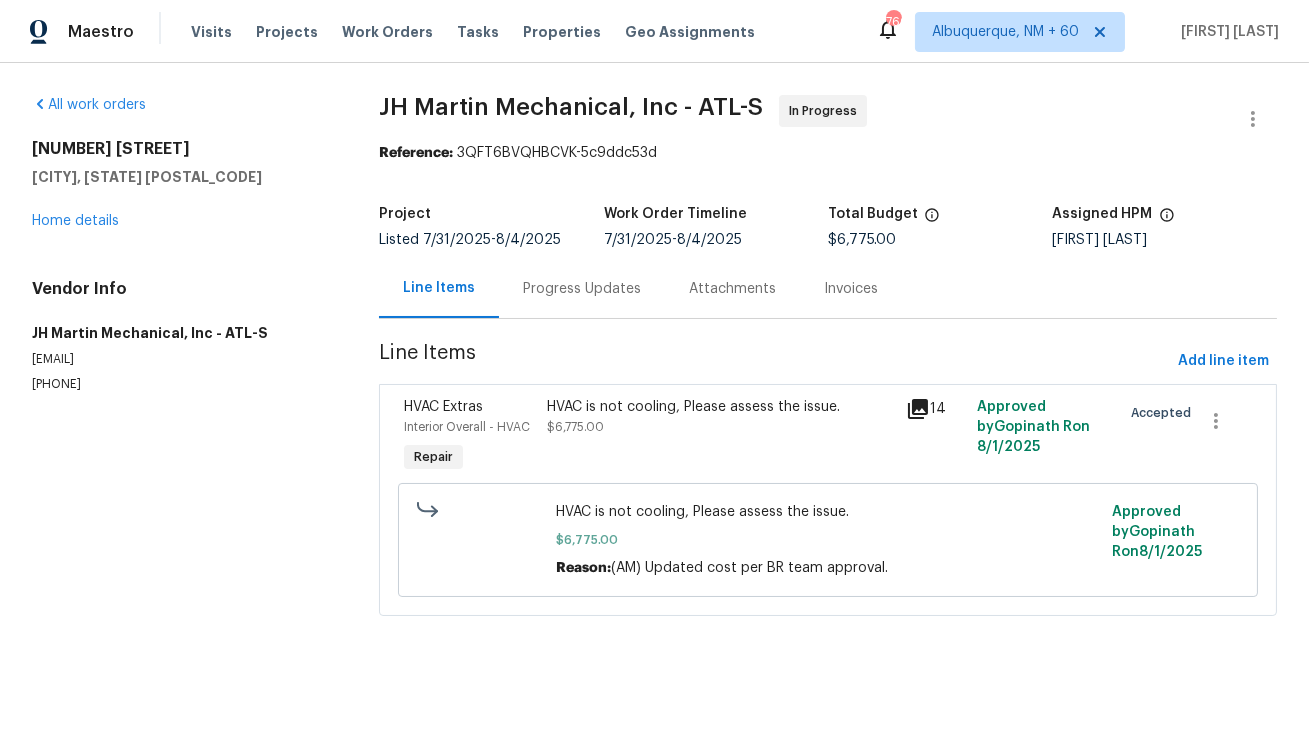 click on "Progress Updates" at bounding box center (582, 288) 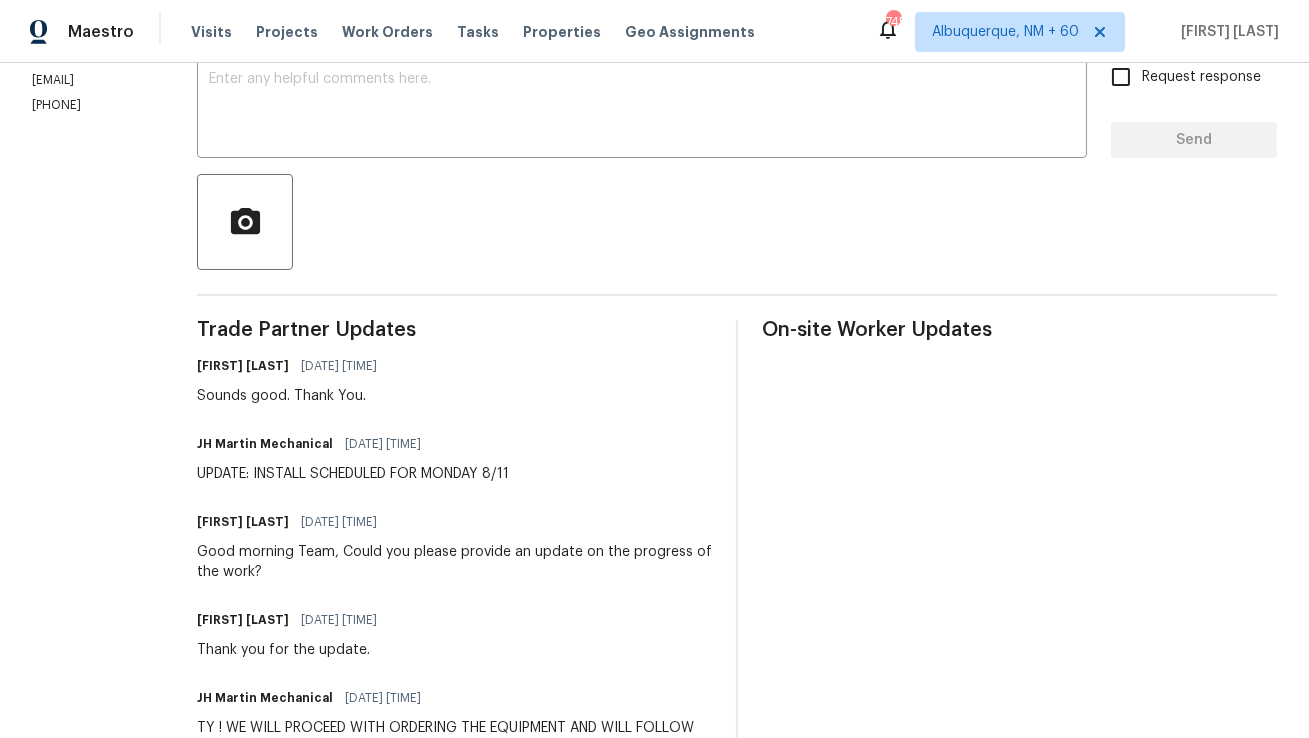 scroll, scrollTop: 0, scrollLeft: 0, axis: both 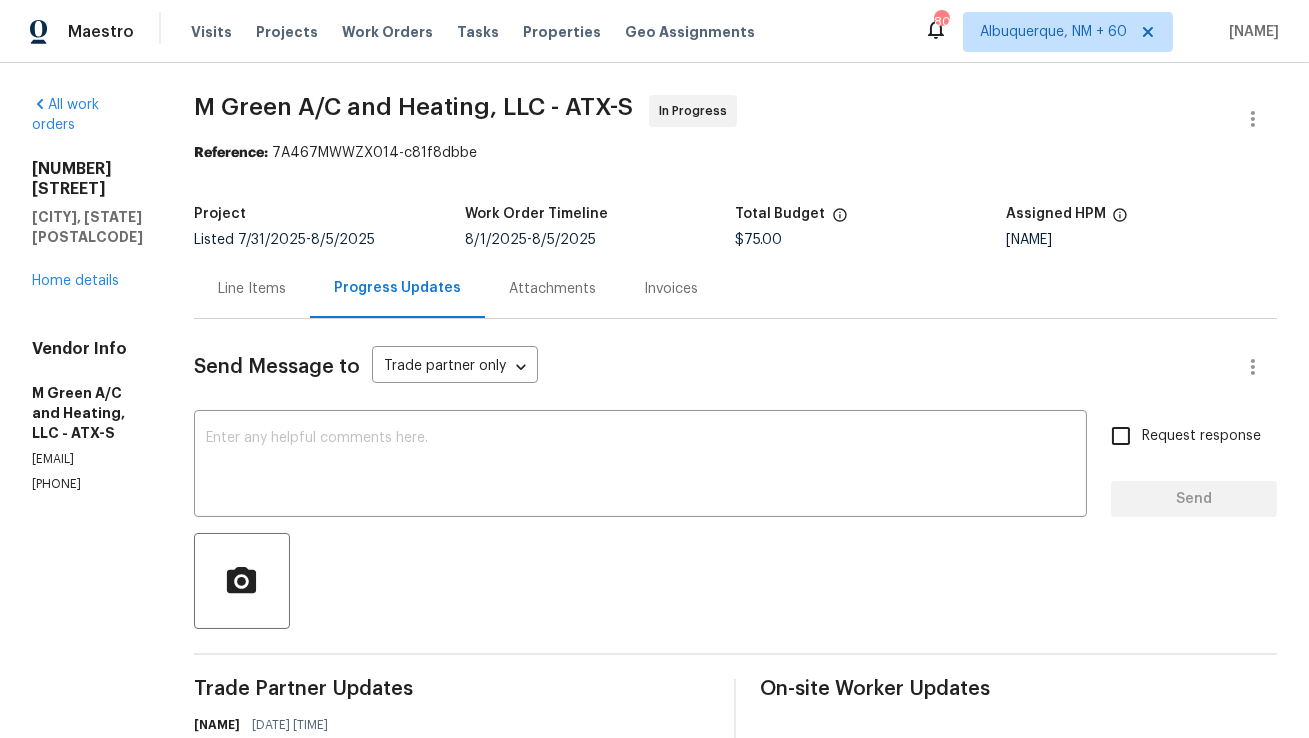 click on "Line Items" at bounding box center (252, 288) 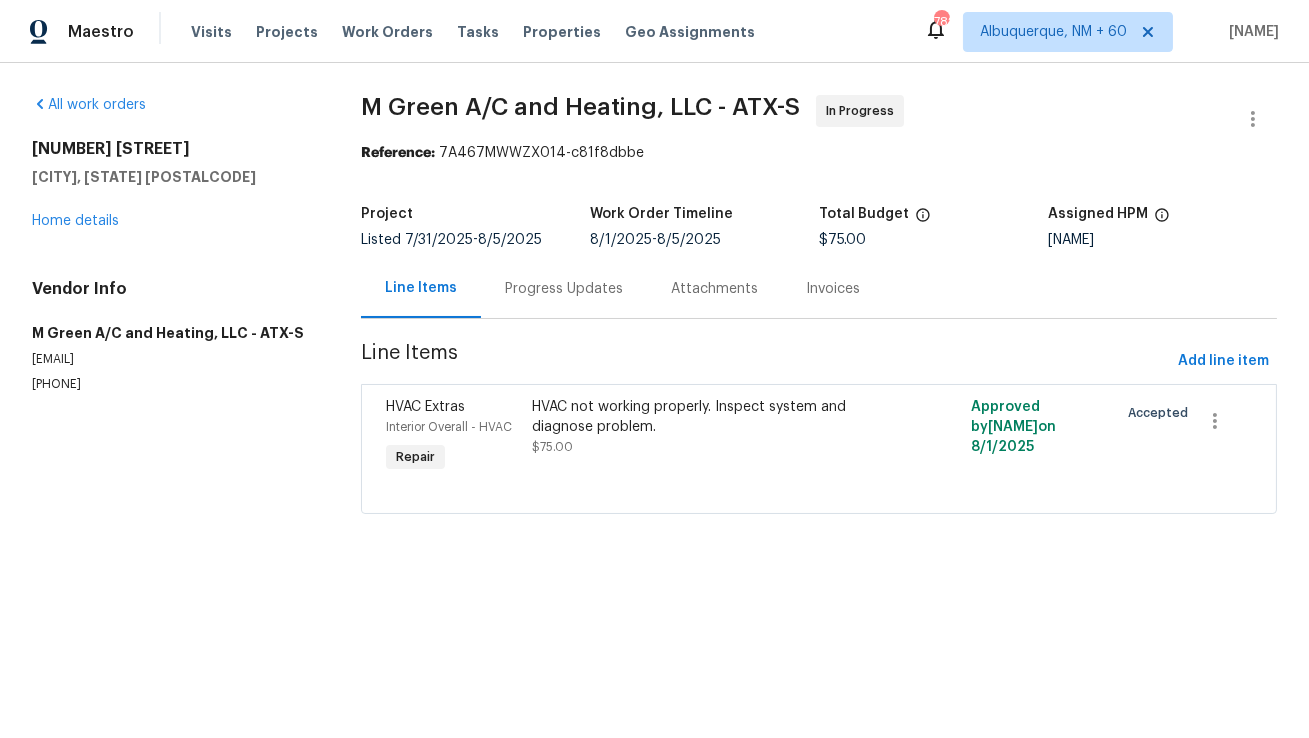 click on "Progress Updates" at bounding box center [564, 289] 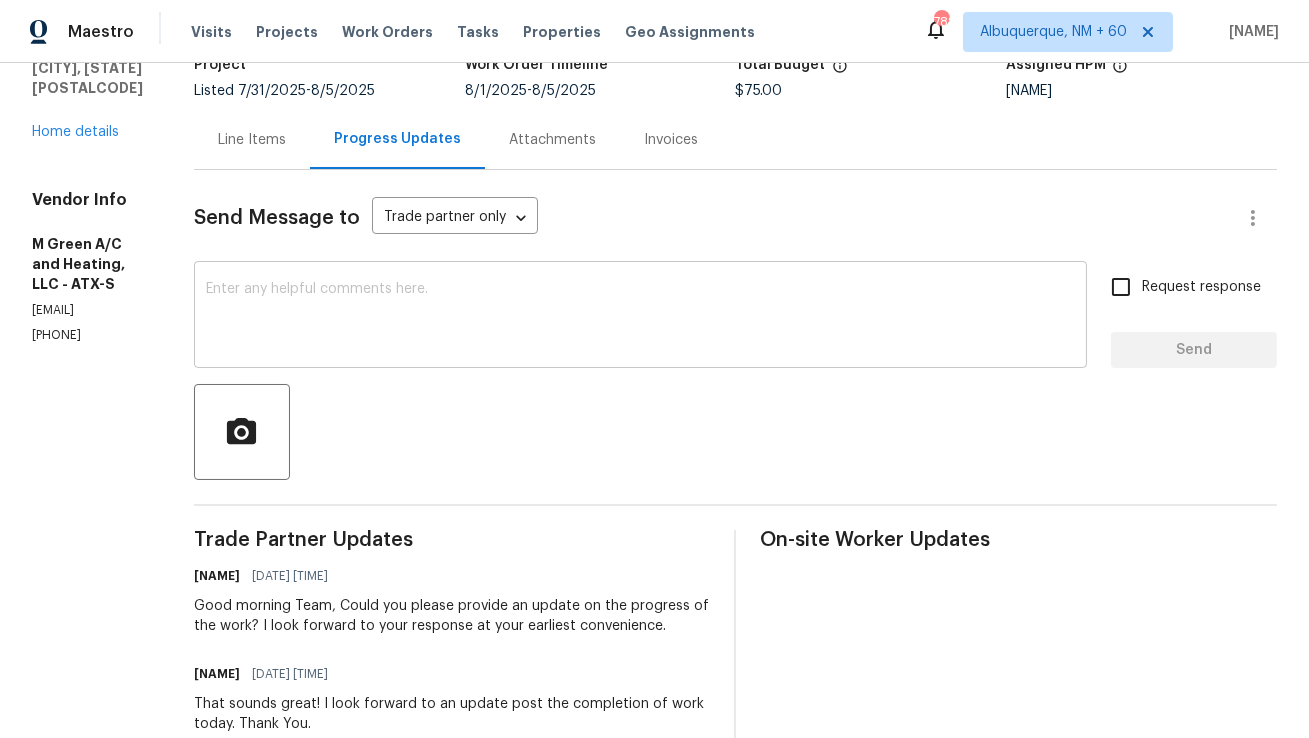scroll, scrollTop: 188, scrollLeft: 0, axis: vertical 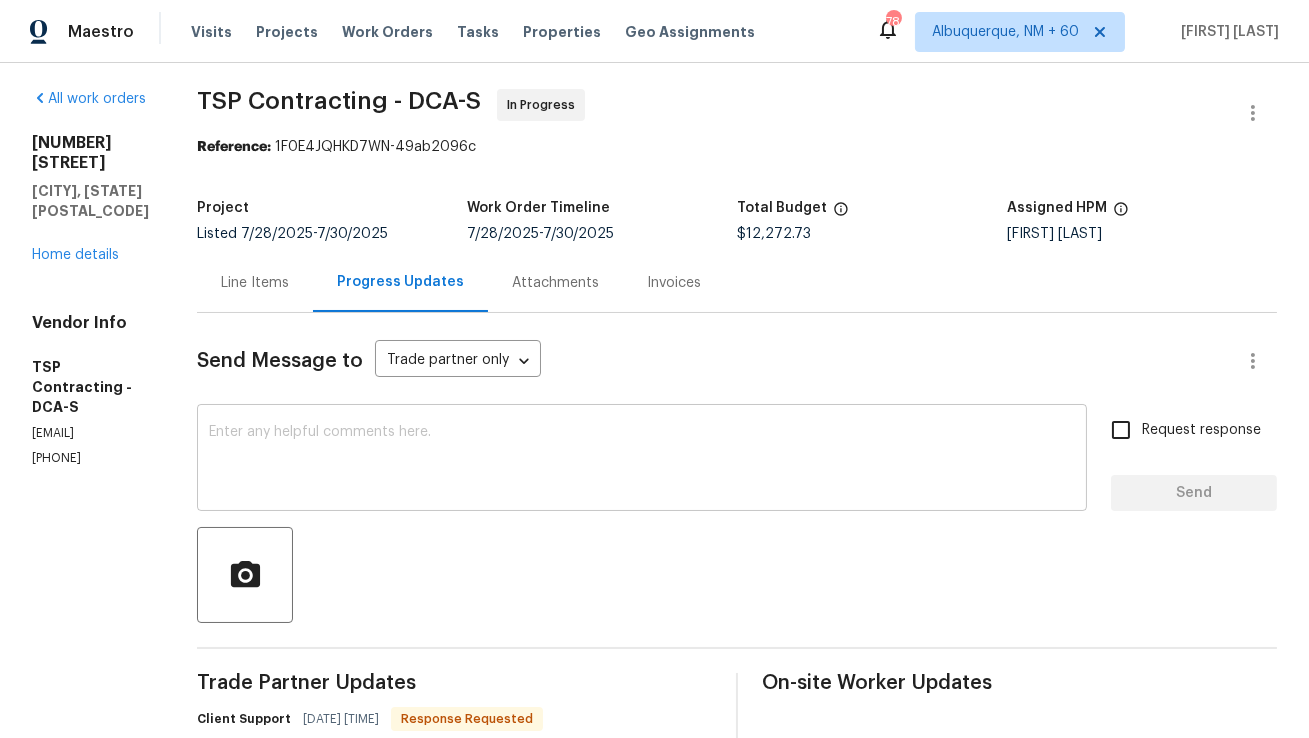 click at bounding box center (642, 460) 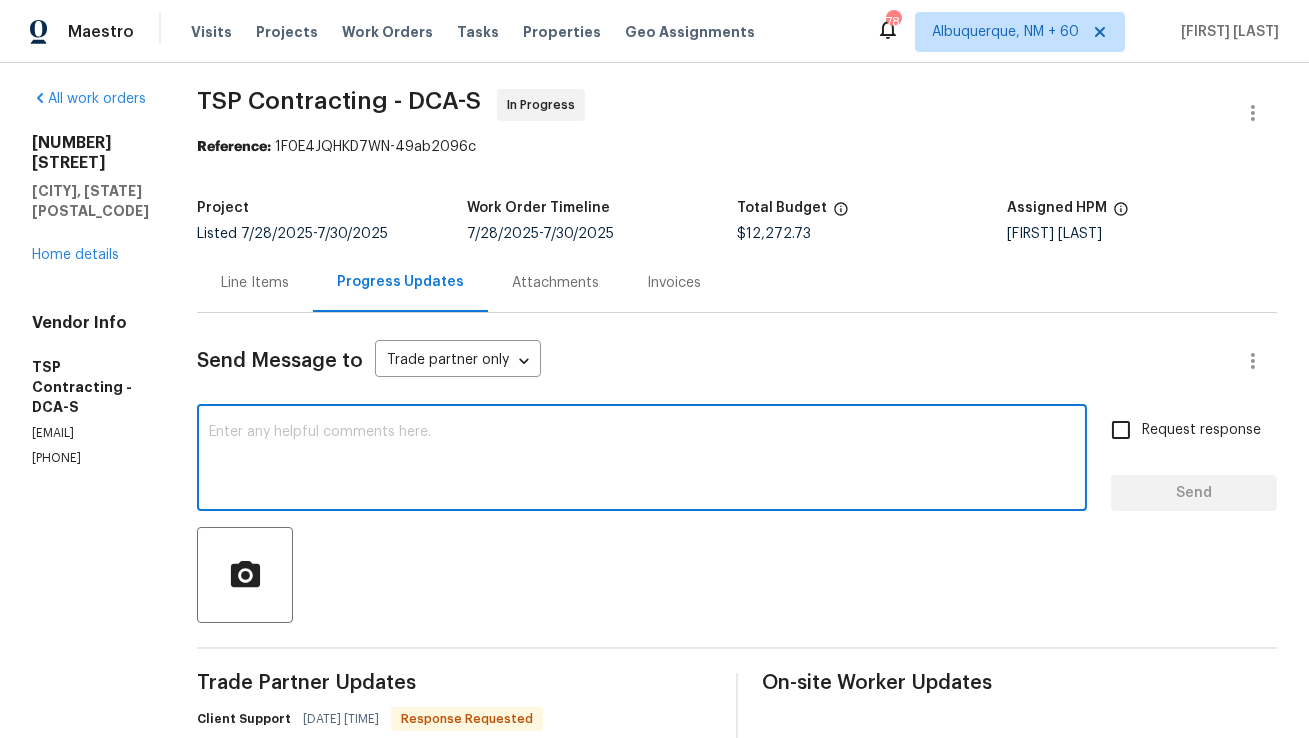 type on "O" 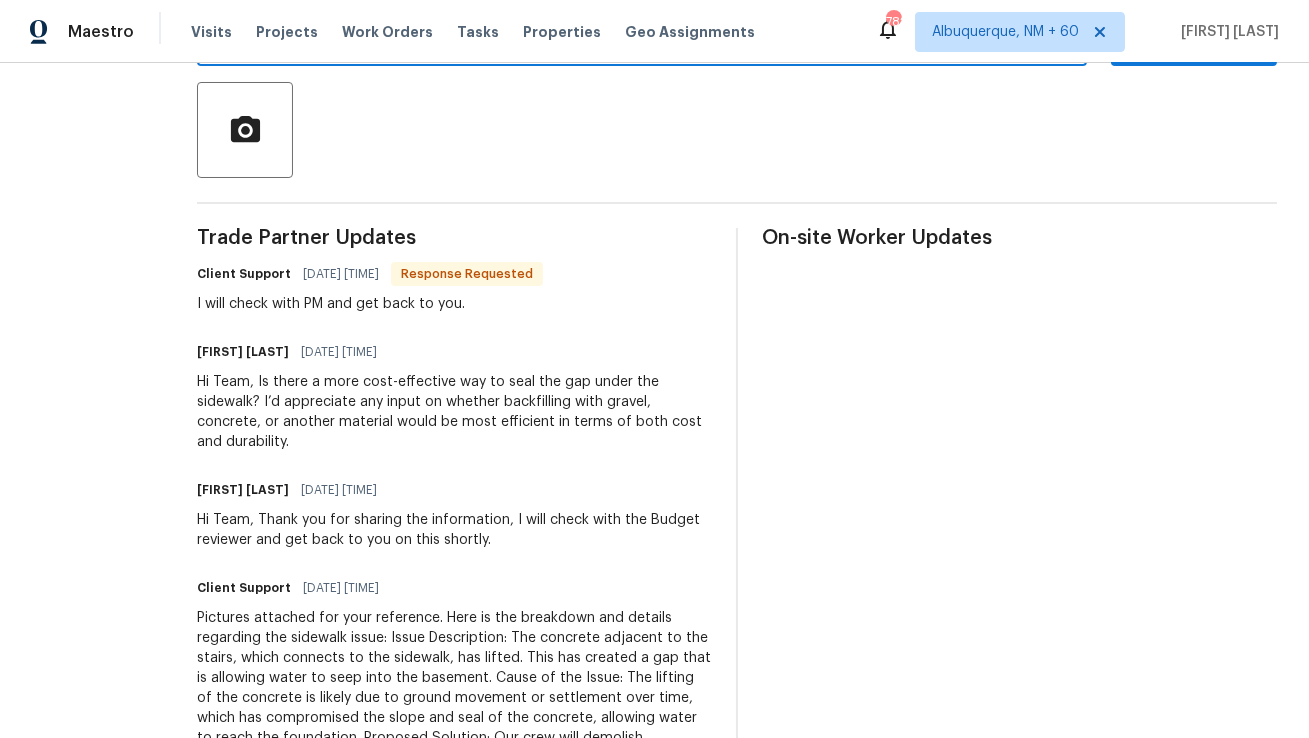 scroll, scrollTop: 0, scrollLeft: 0, axis: both 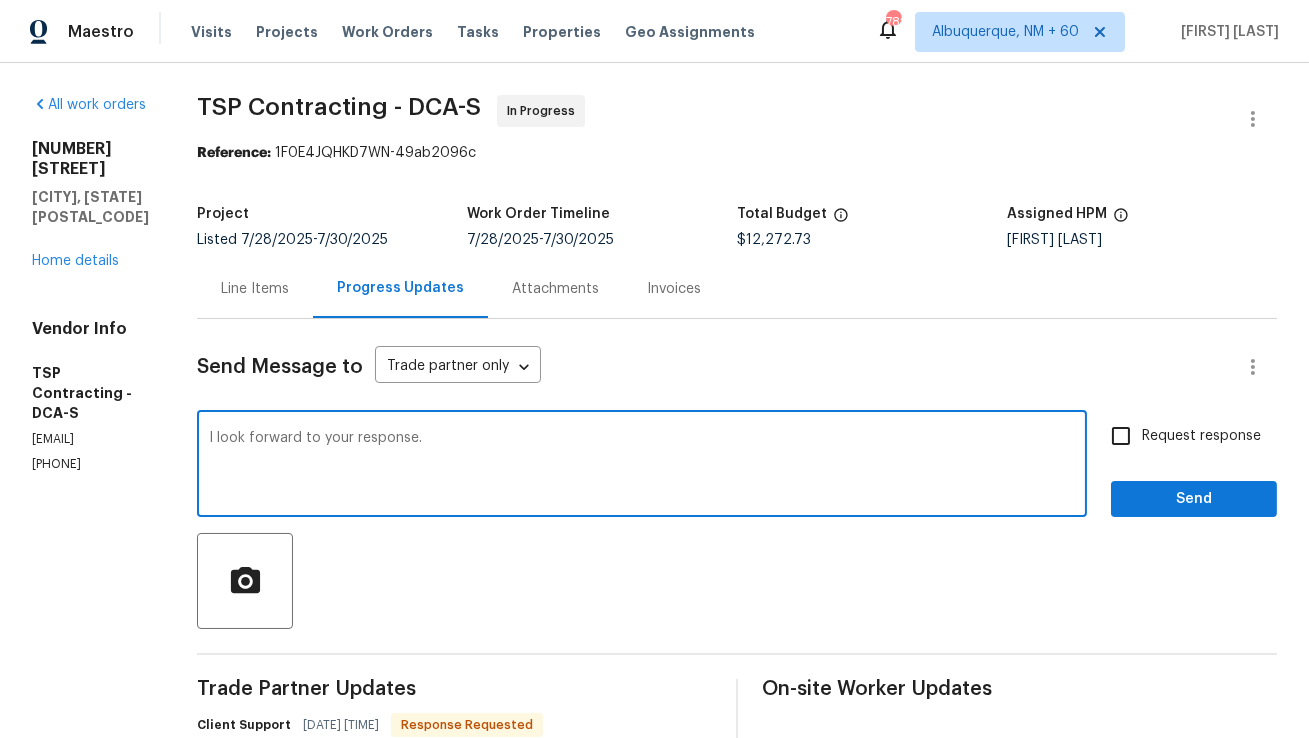 type on "I look forward to your response." 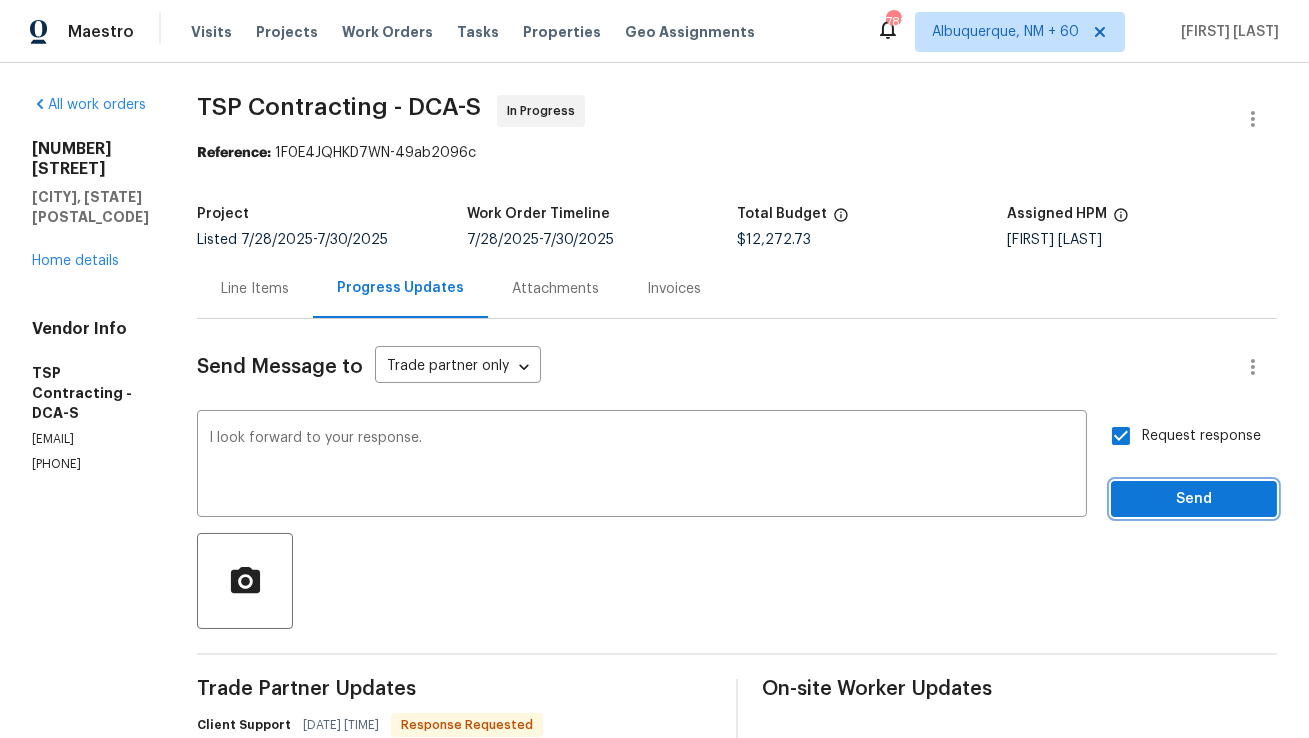 click on "Send" at bounding box center (1194, 499) 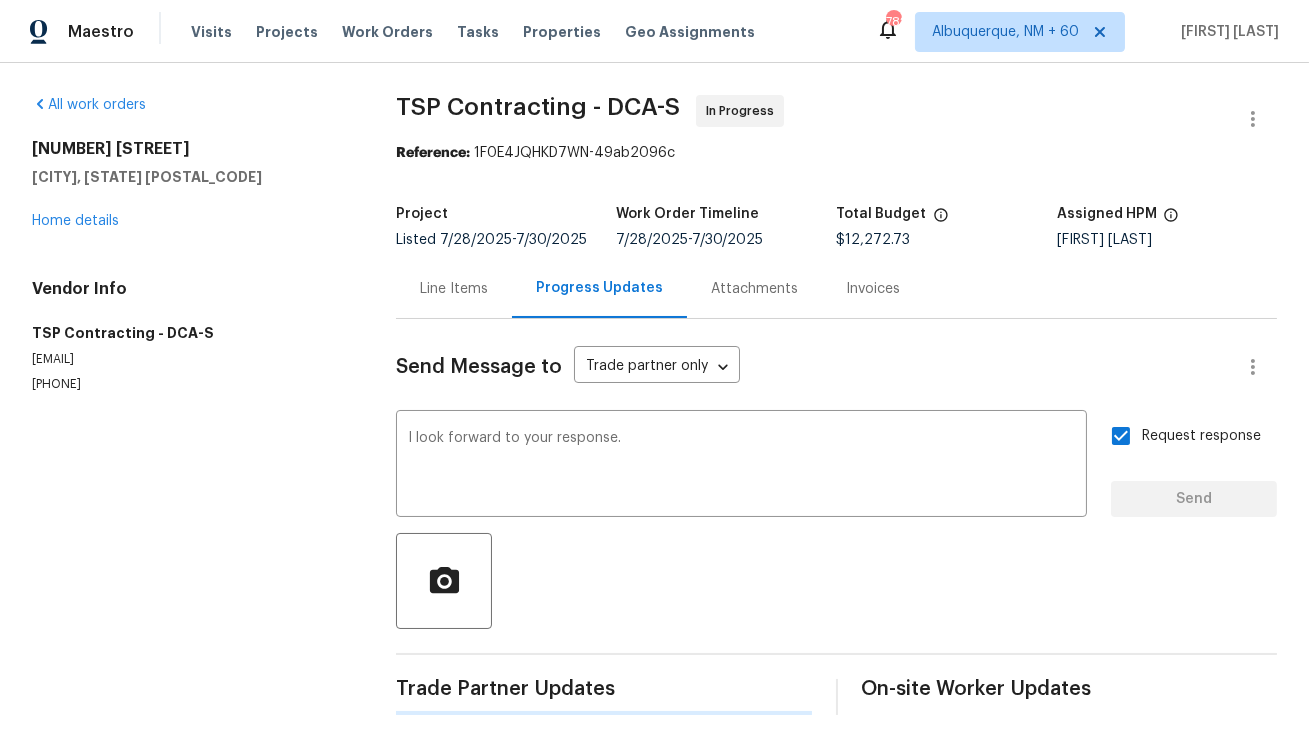 scroll, scrollTop: 9, scrollLeft: 0, axis: vertical 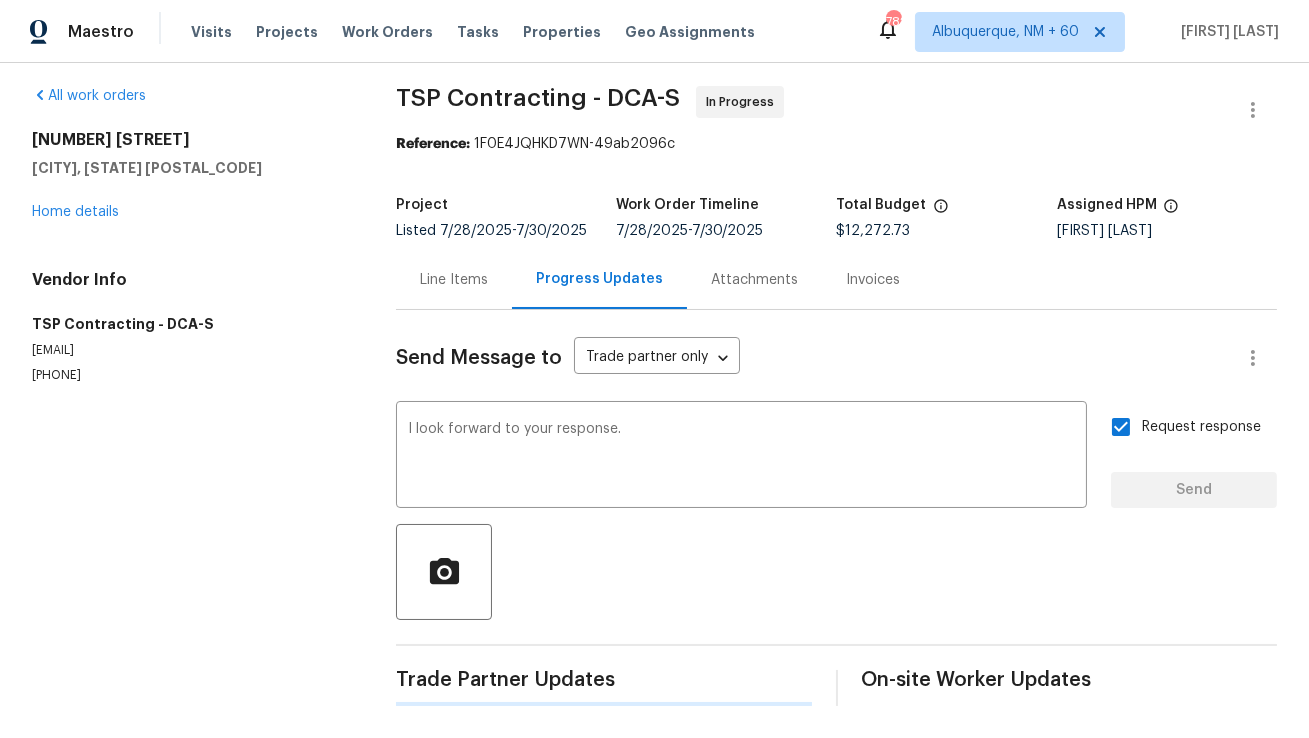 type 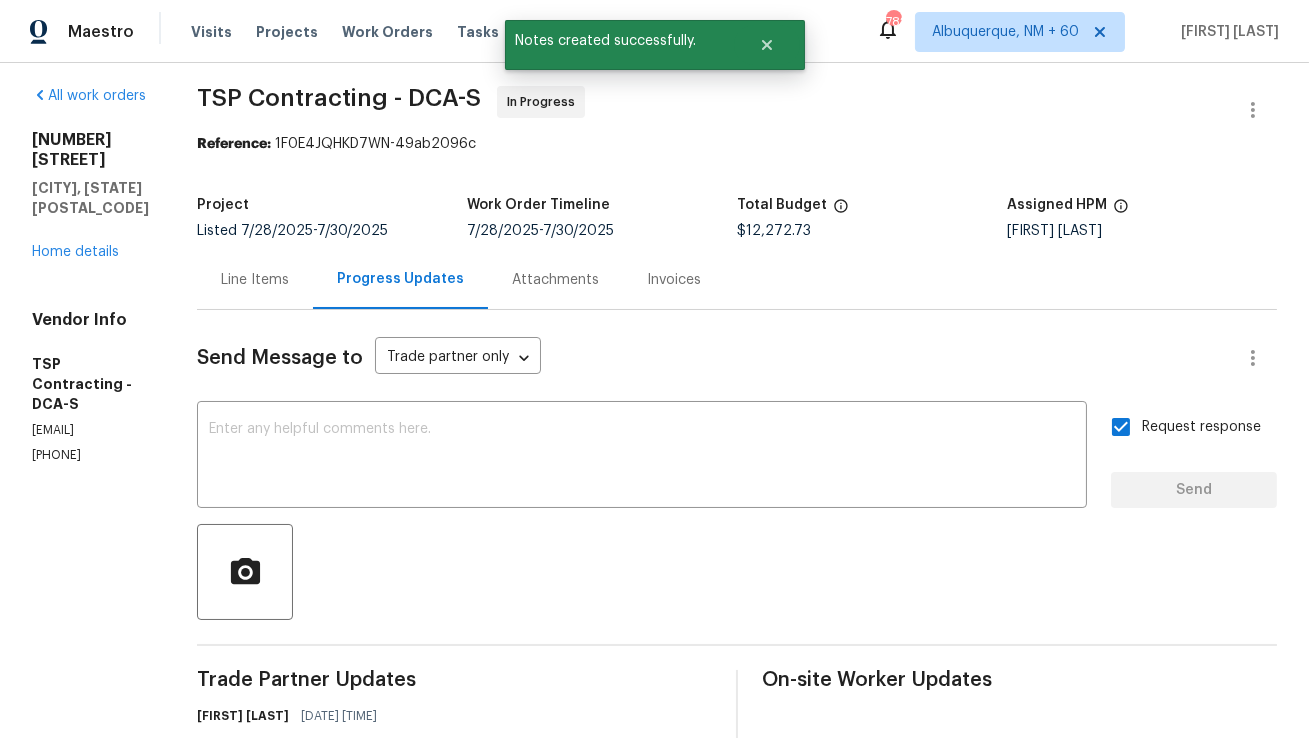scroll, scrollTop: 0, scrollLeft: 0, axis: both 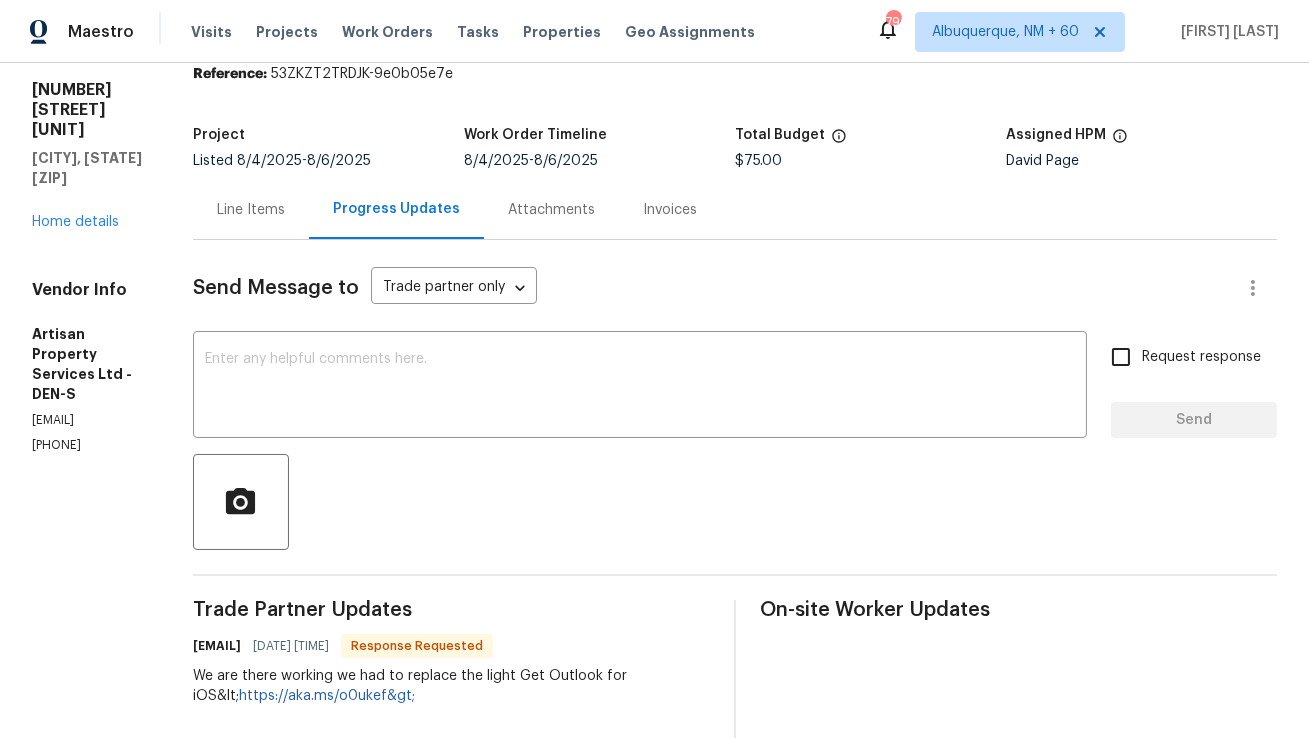 click on "Line Items" at bounding box center (251, 209) 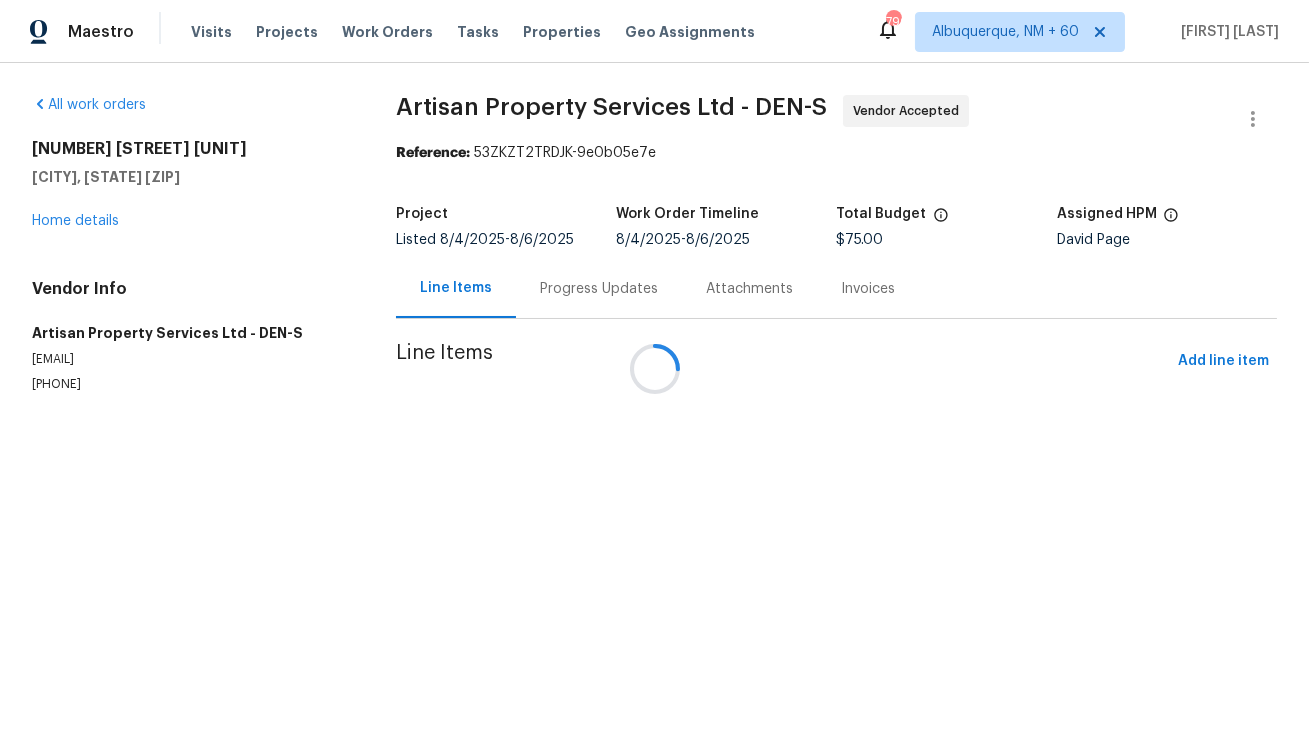 scroll, scrollTop: 0, scrollLeft: 0, axis: both 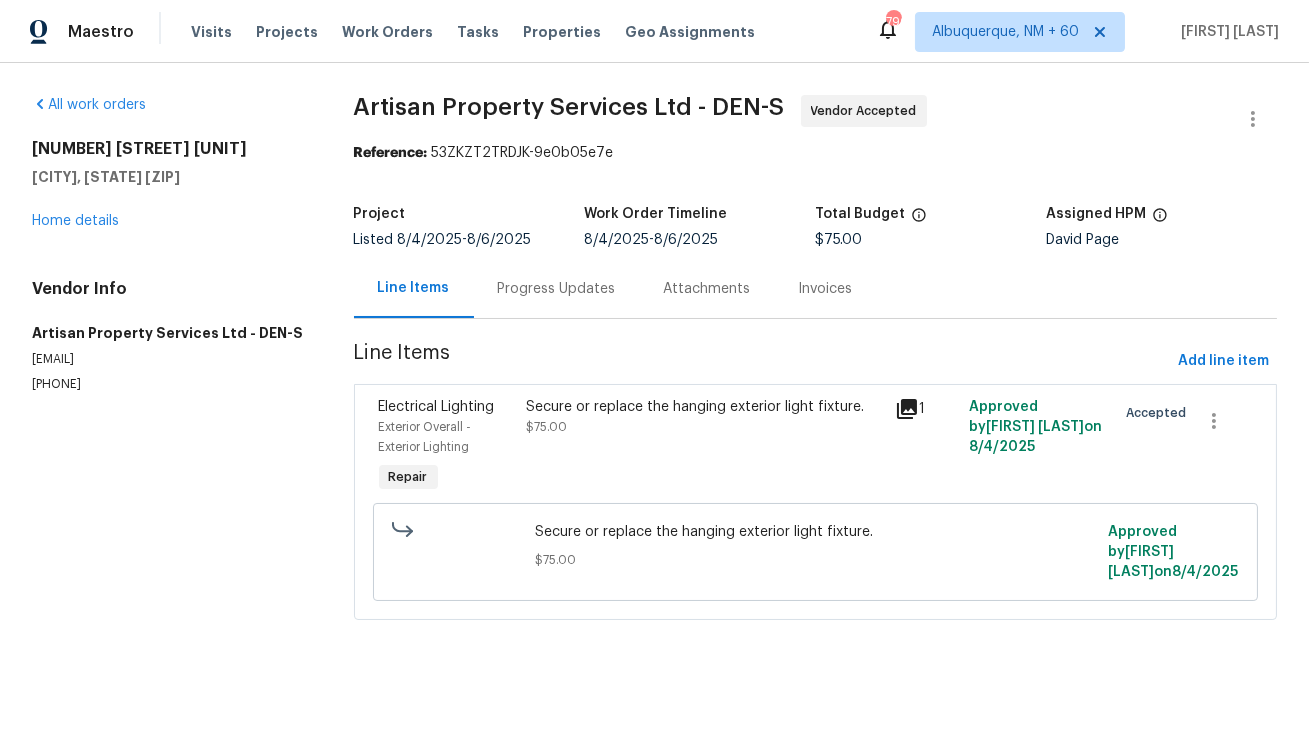 click on "Progress Updates" at bounding box center (557, 289) 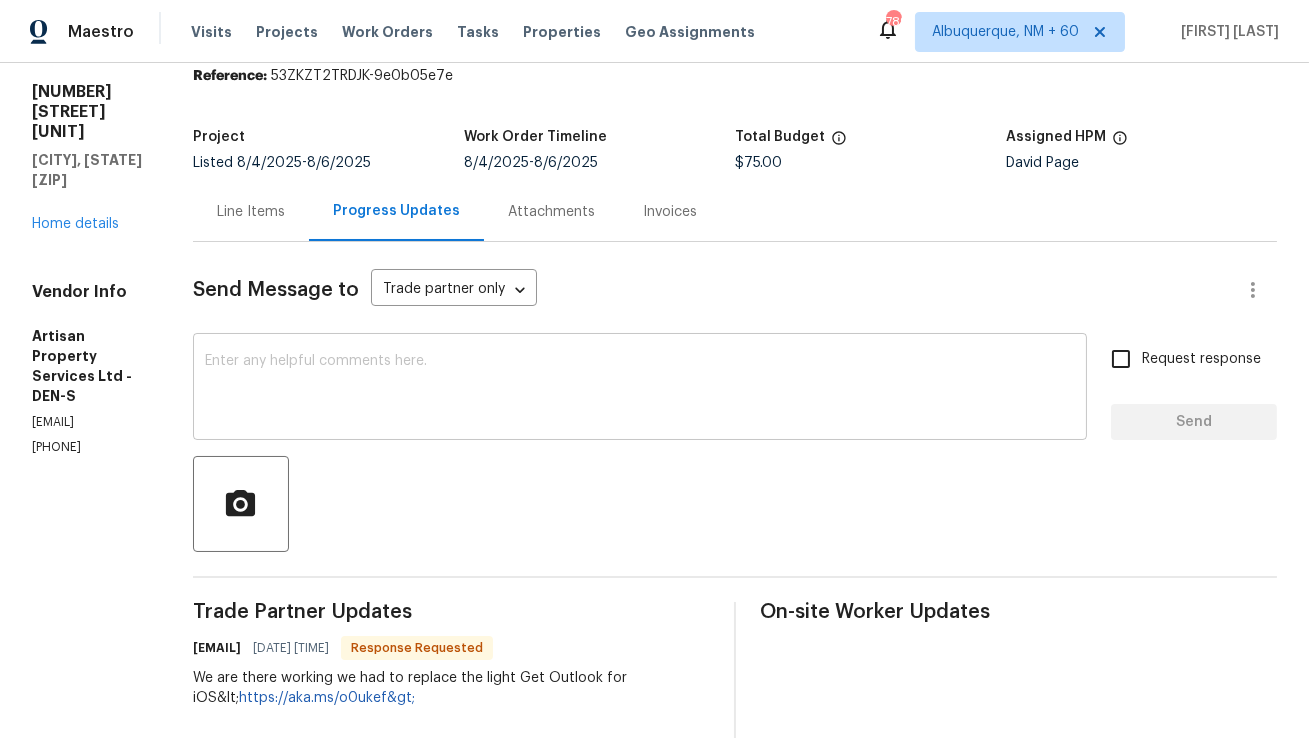 scroll, scrollTop: 0, scrollLeft: 0, axis: both 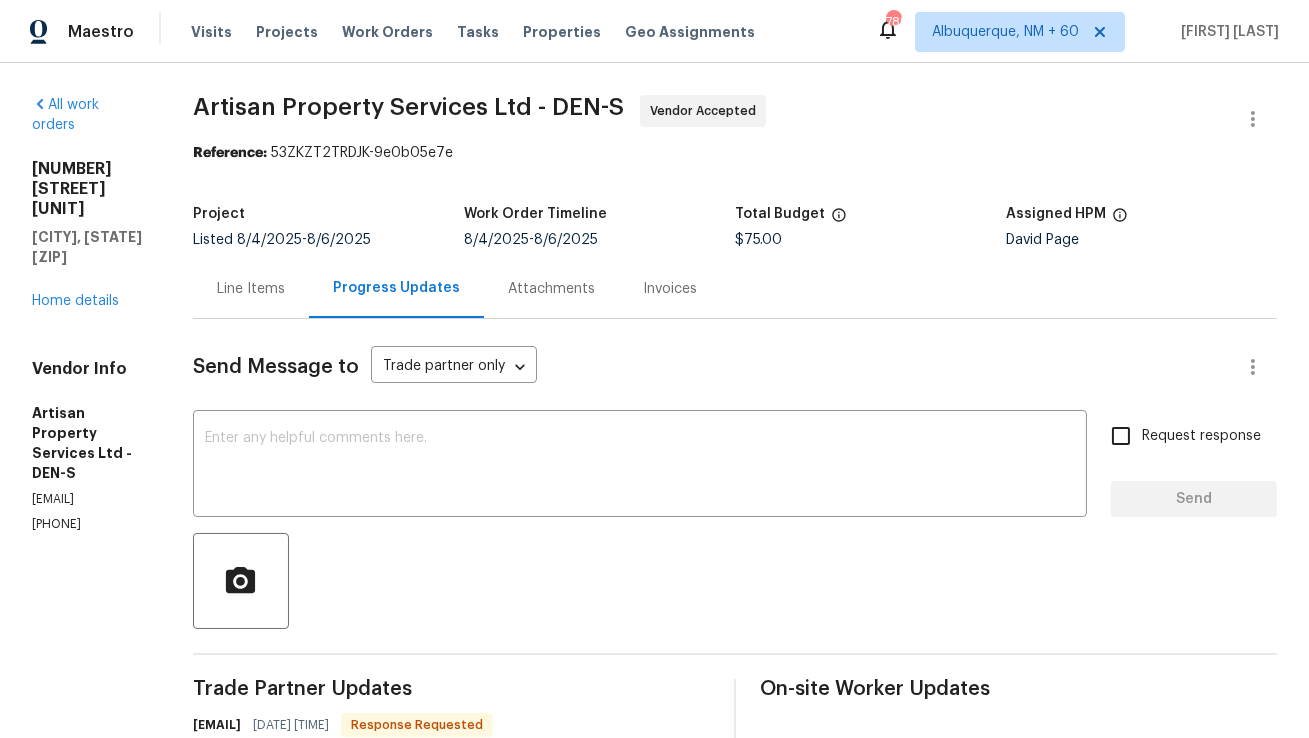 click on "Line Items" at bounding box center (251, 289) 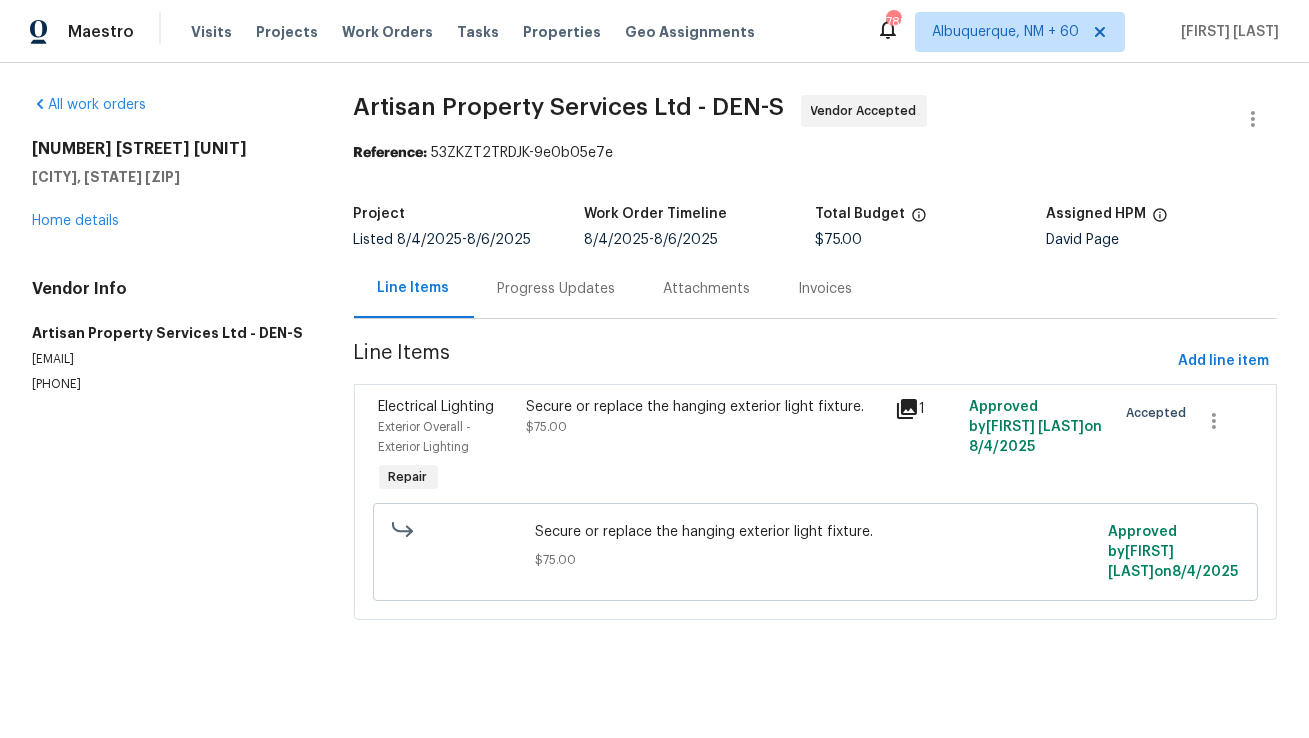 click on "Line Items" at bounding box center [414, 288] 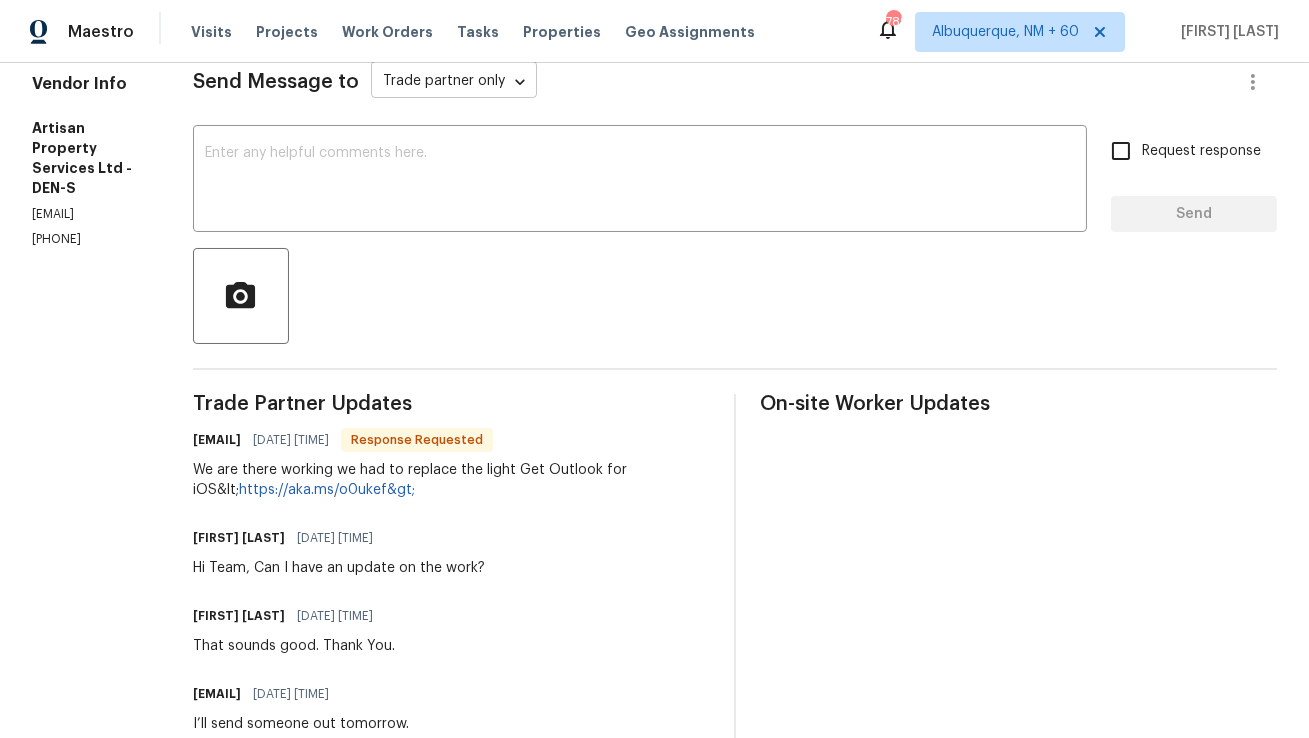 scroll, scrollTop: 515, scrollLeft: 0, axis: vertical 